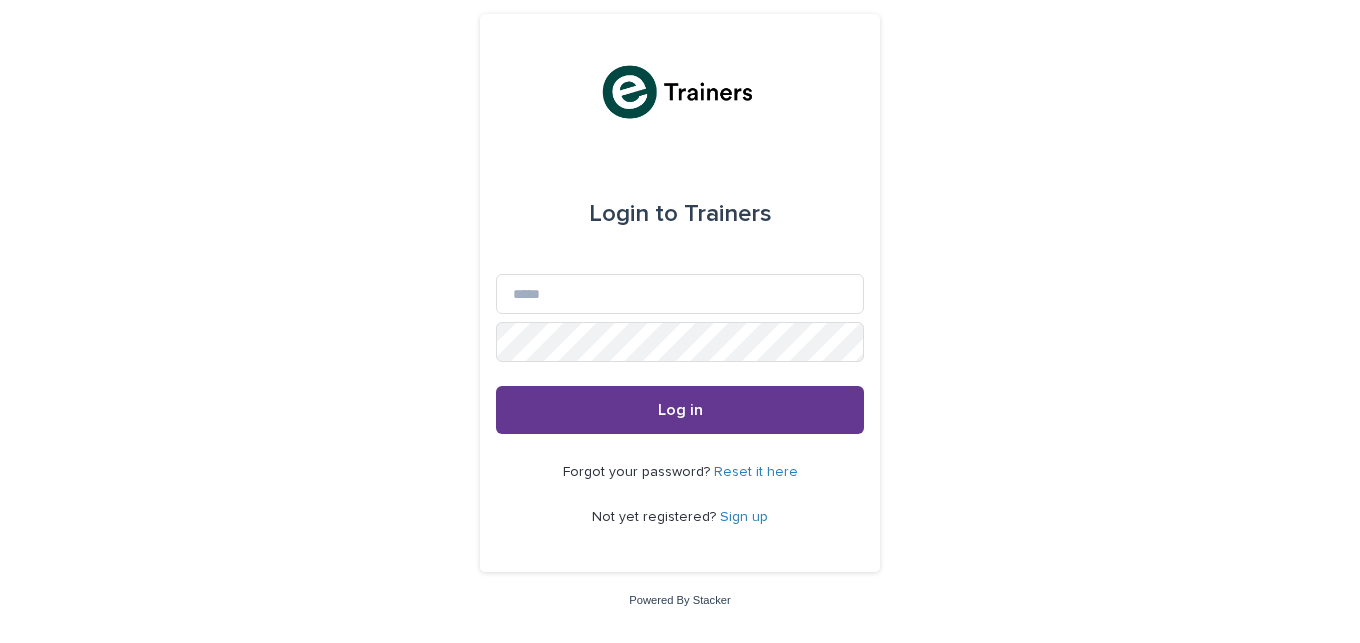 scroll, scrollTop: 0, scrollLeft: 0, axis: both 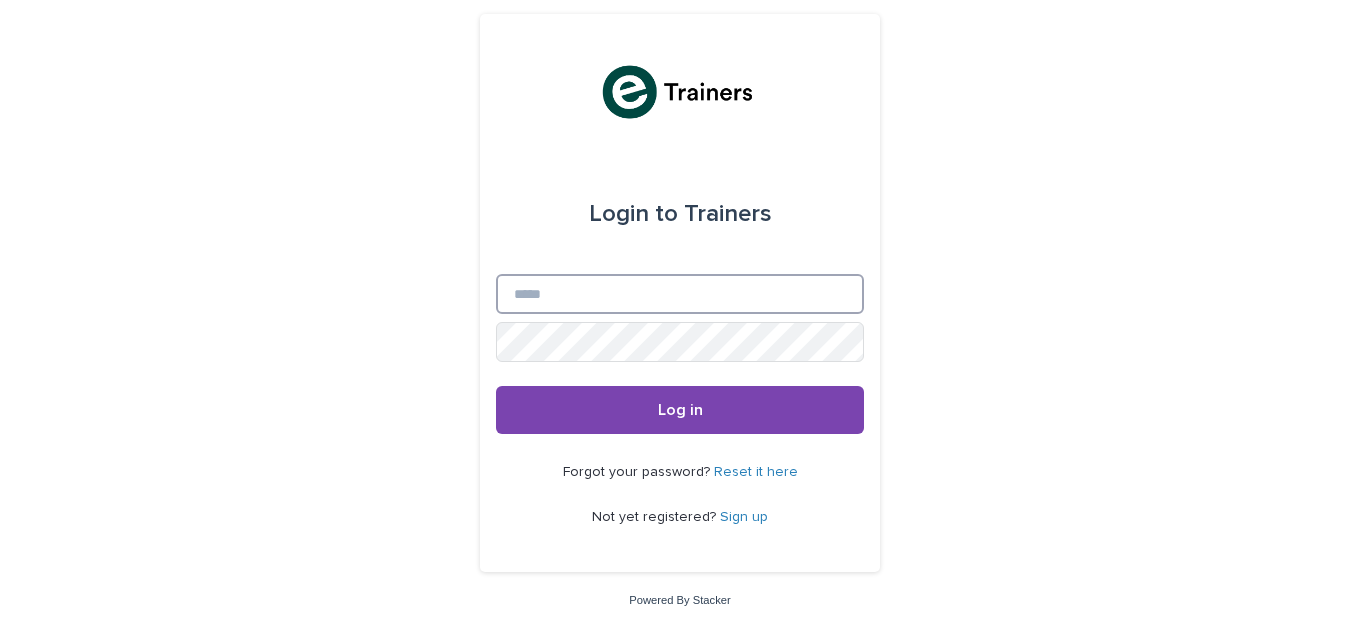 click on "Email" at bounding box center [680, 294] 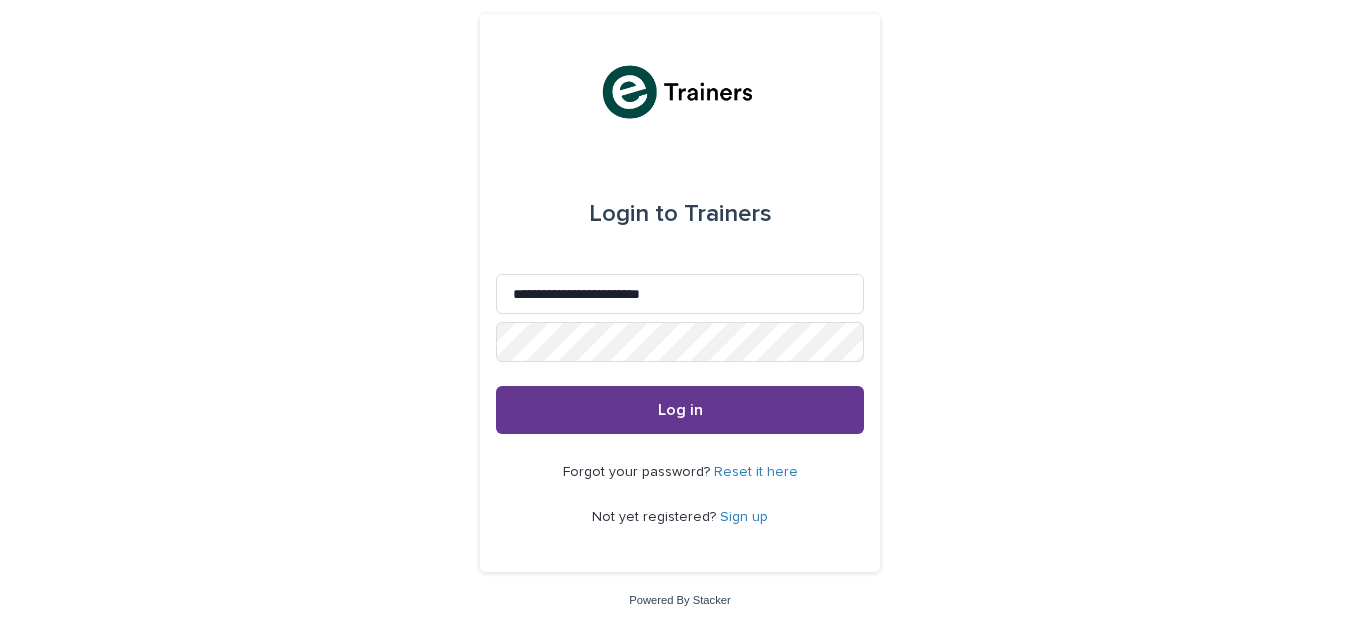 click on "Log in" at bounding box center [680, 410] 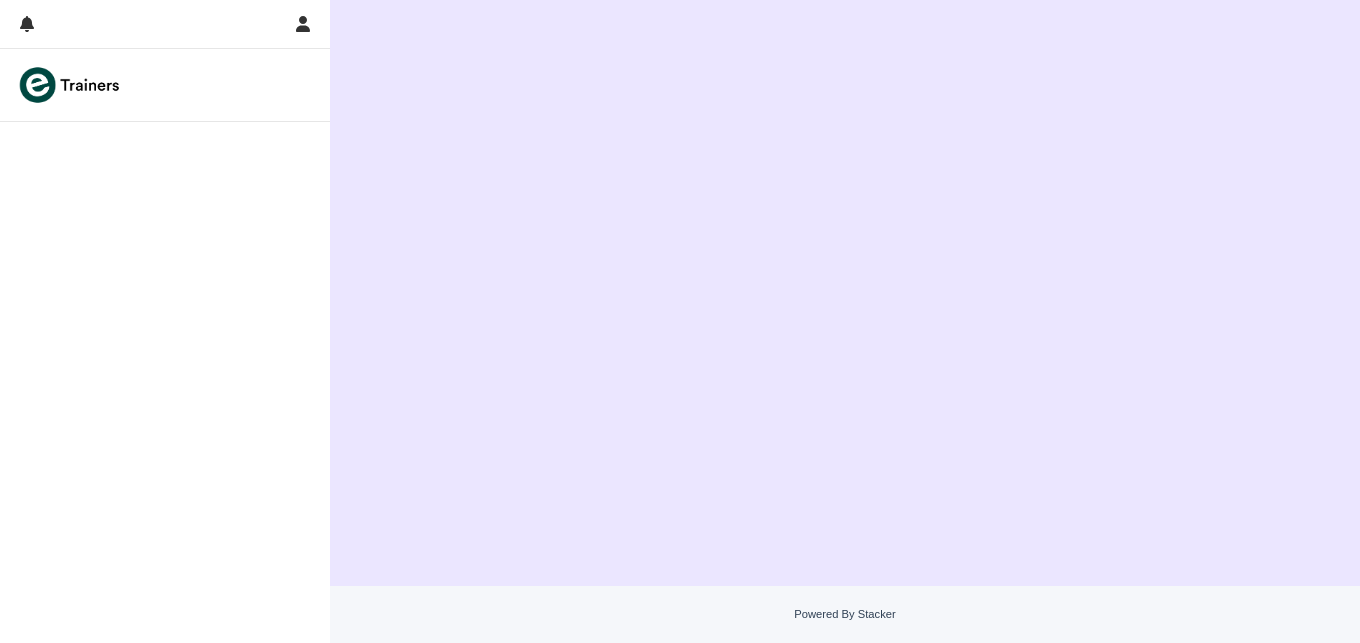 scroll, scrollTop: 0, scrollLeft: 0, axis: both 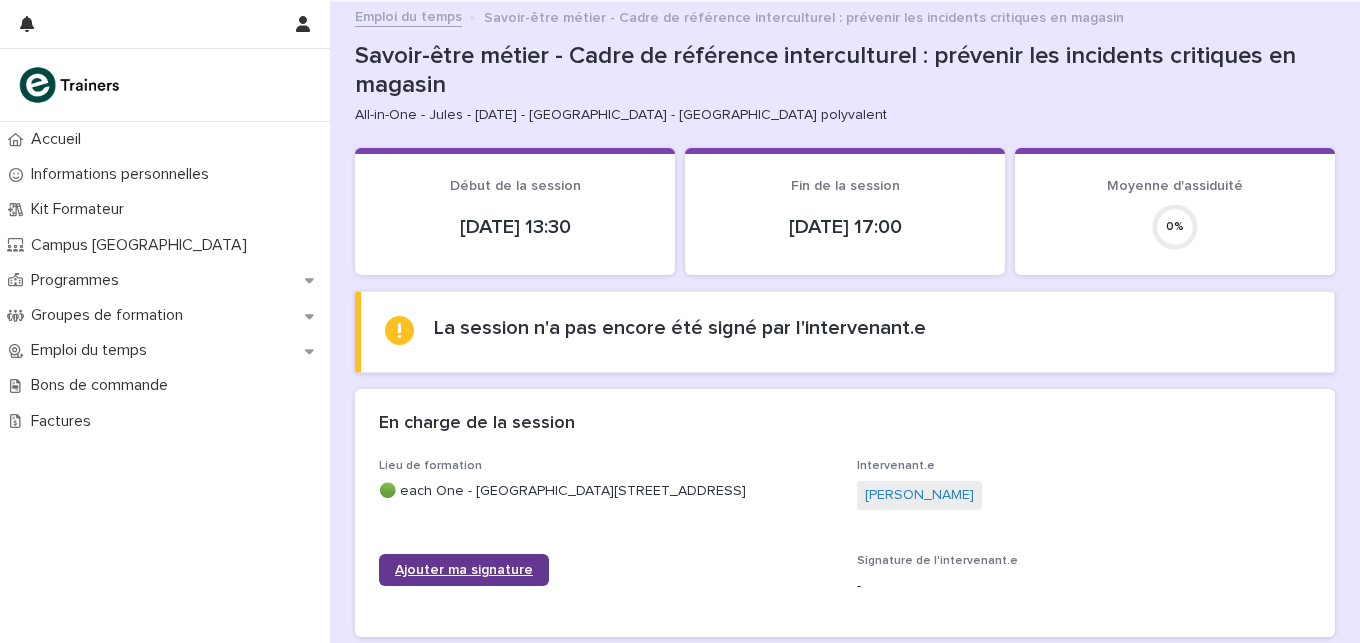 click on "Ajouter ma signature" at bounding box center [464, 570] 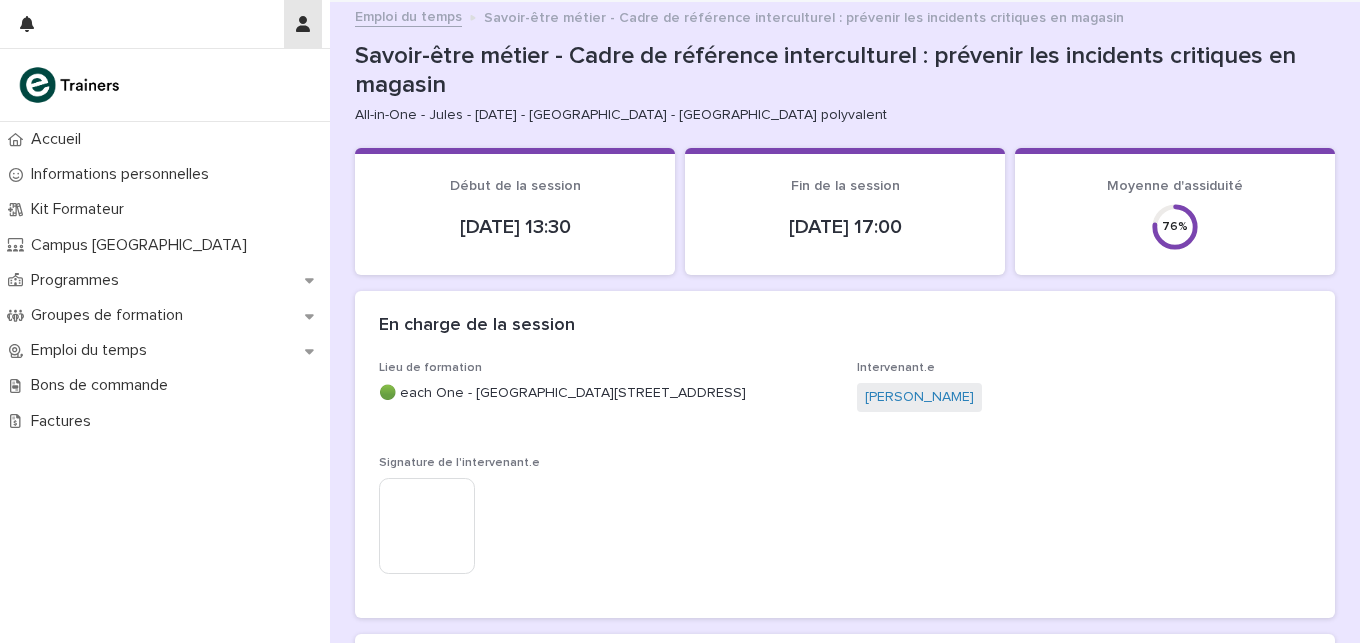 click 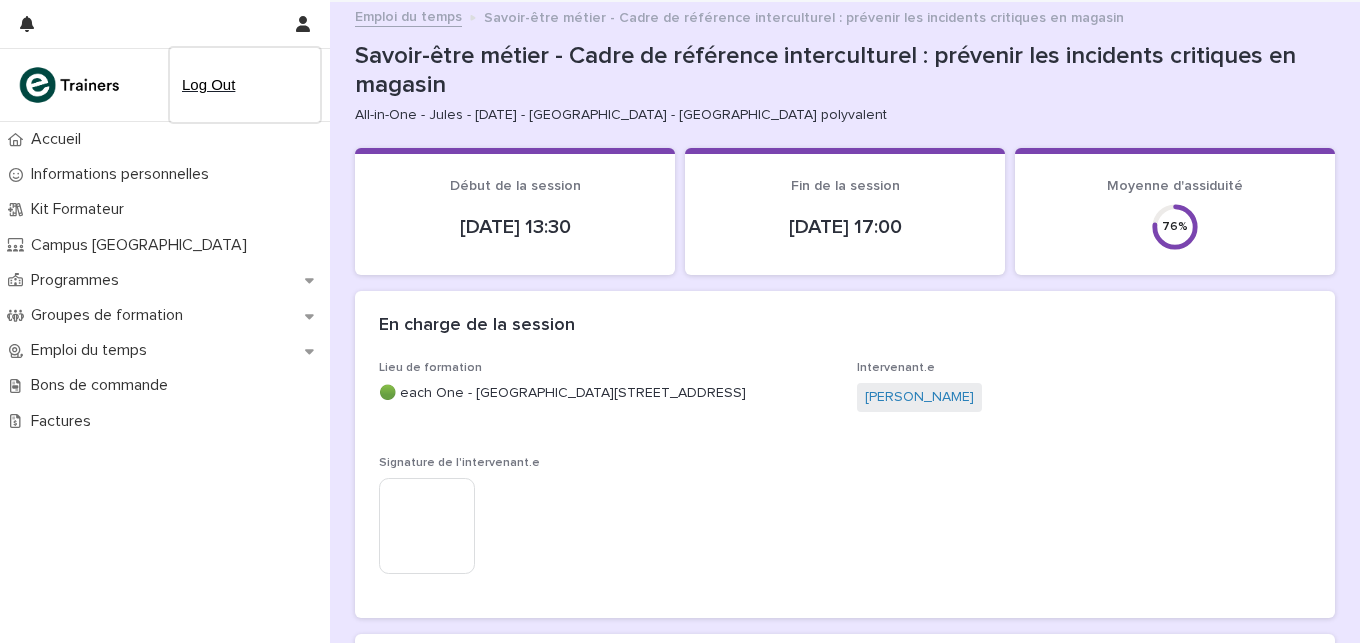 click on "Log Out" at bounding box center (245, 85) 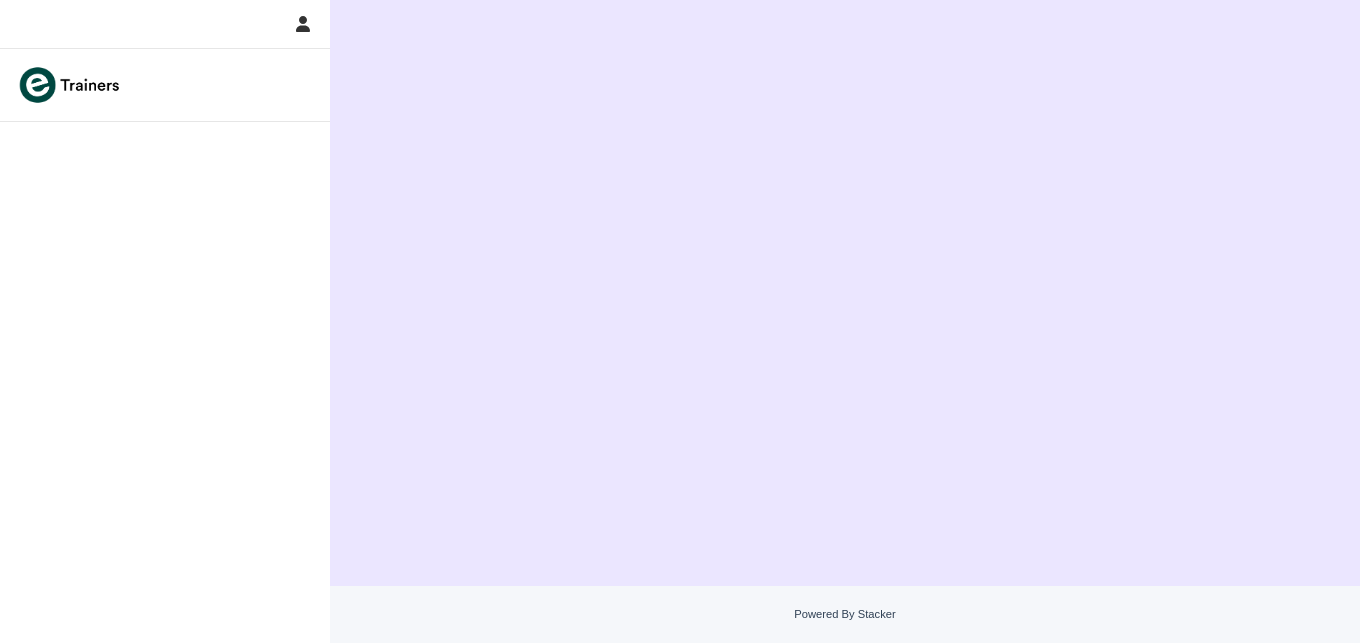 scroll, scrollTop: 0, scrollLeft: 0, axis: both 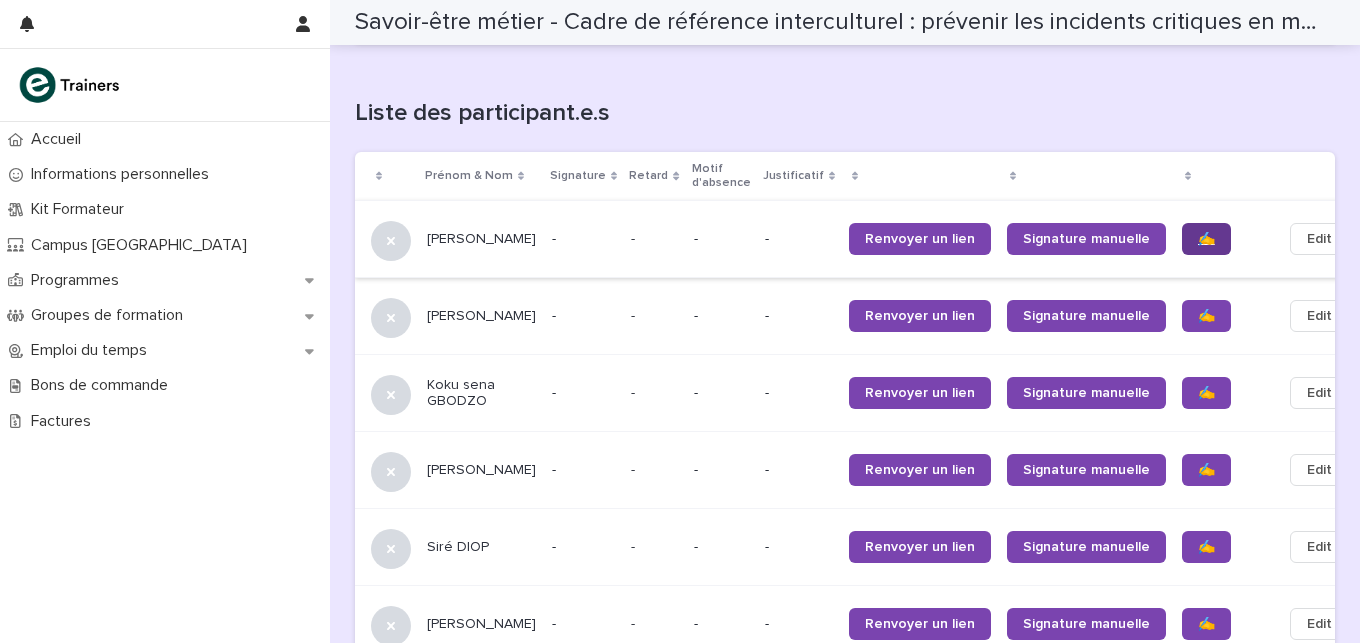 click on "✍️" at bounding box center [1206, 239] 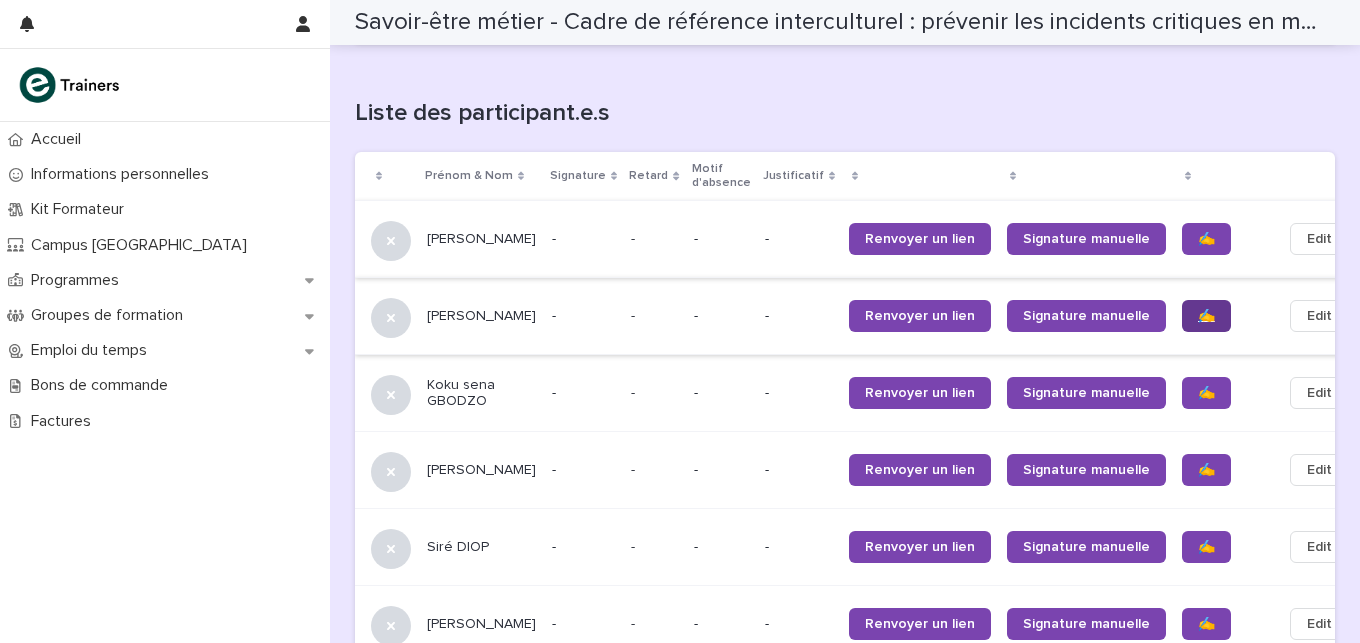 click on "✍️" at bounding box center (1206, 316) 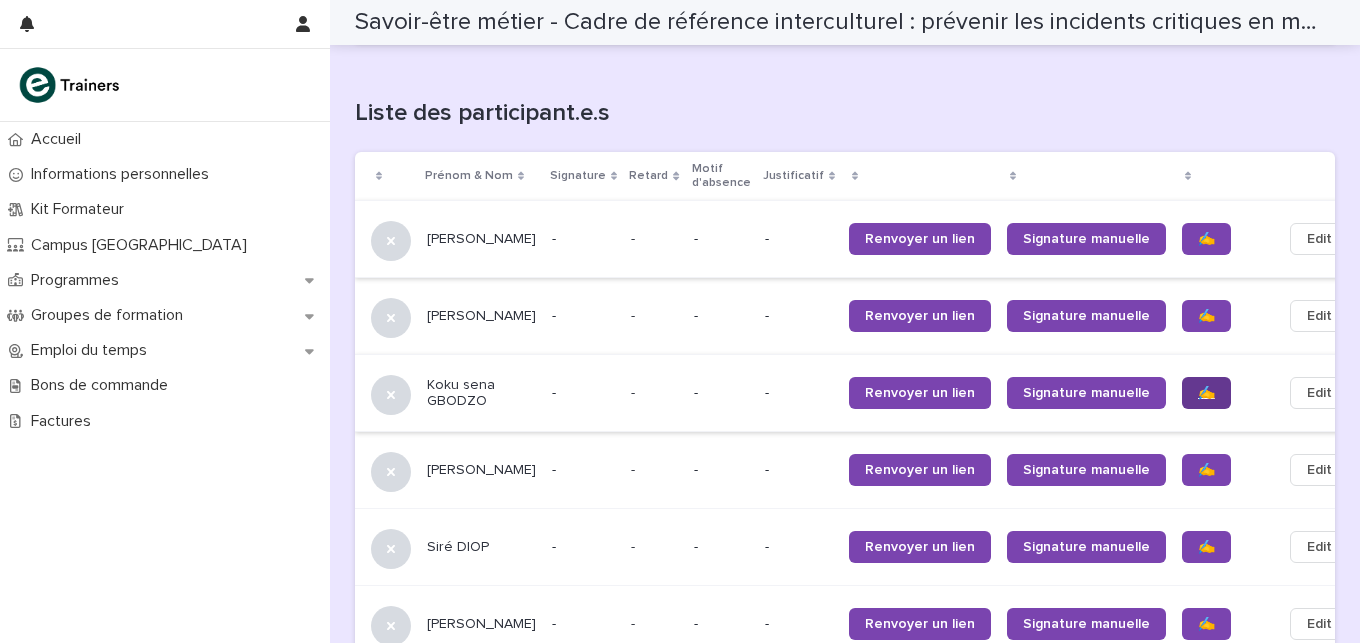 click on "✍️" at bounding box center (1206, 393) 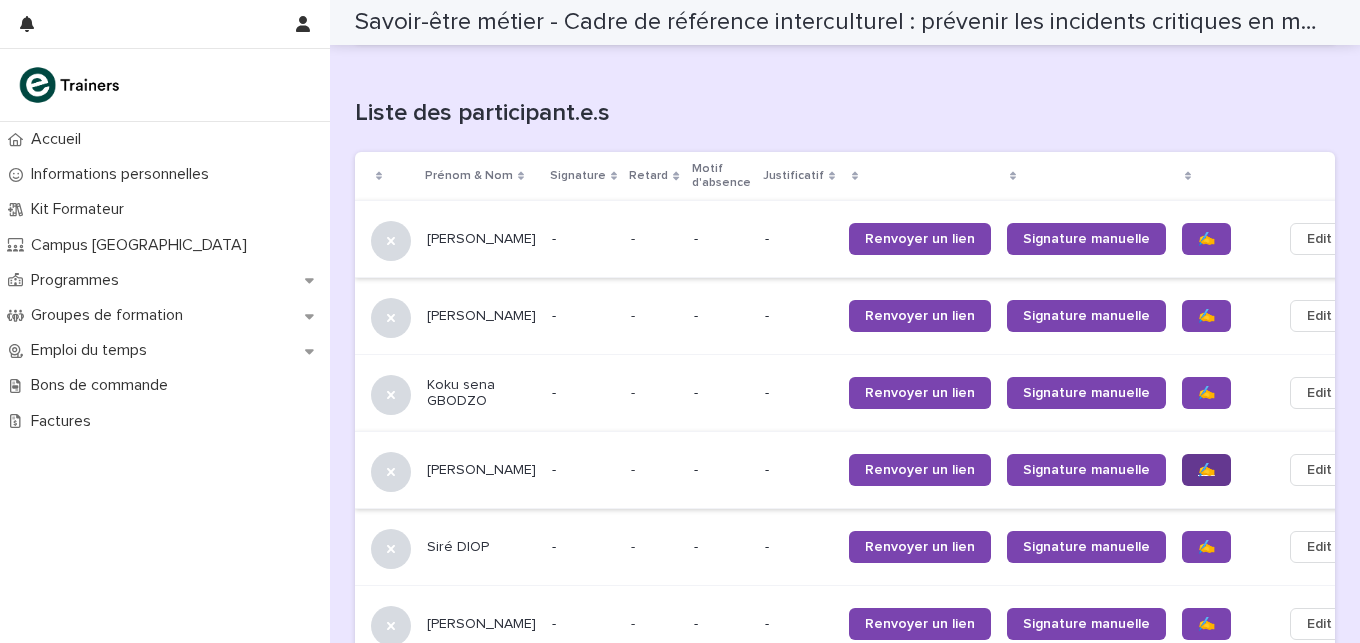 click on "✍️" at bounding box center [1206, 470] 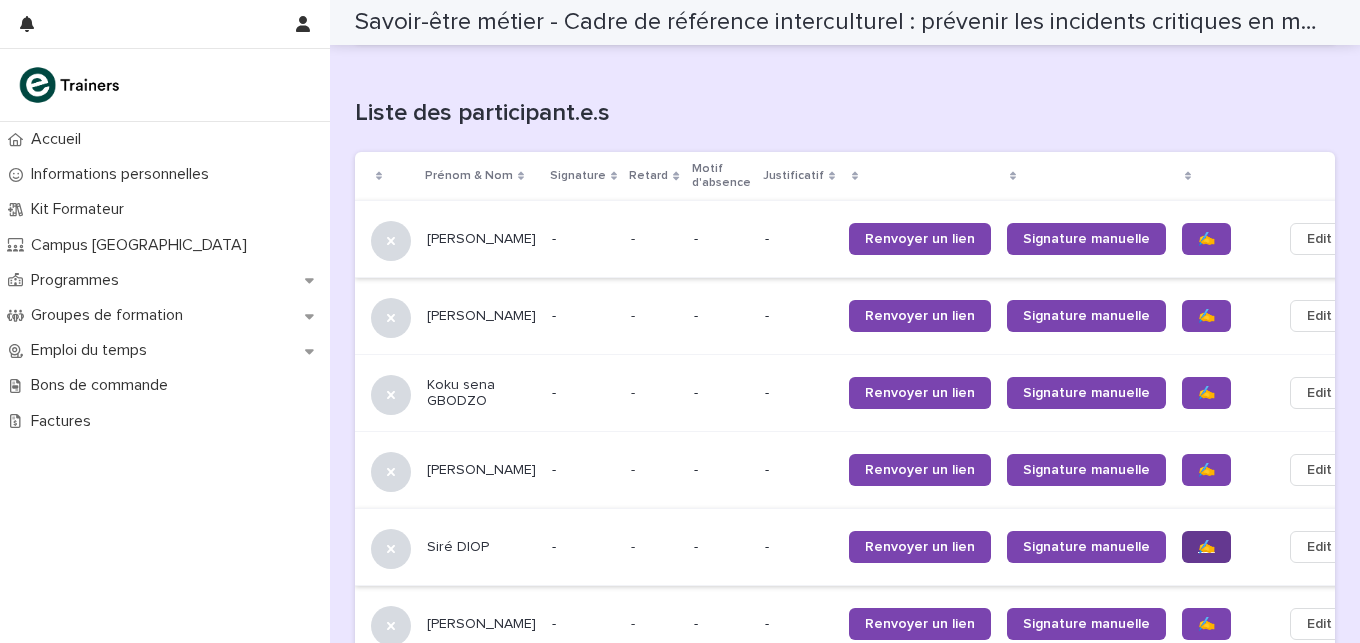 click on "✍️" at bounding box center (1206, 547) 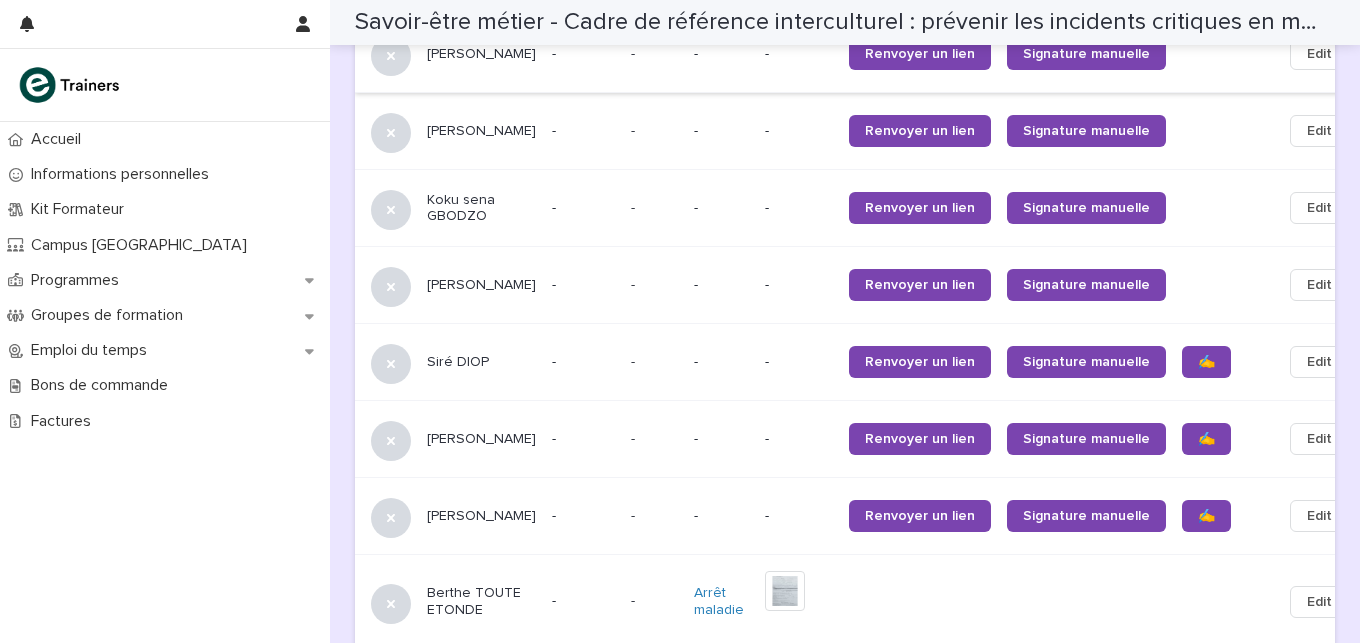 scroll, scrollTop: 1432, scrollLeft: 0, axis: vertical 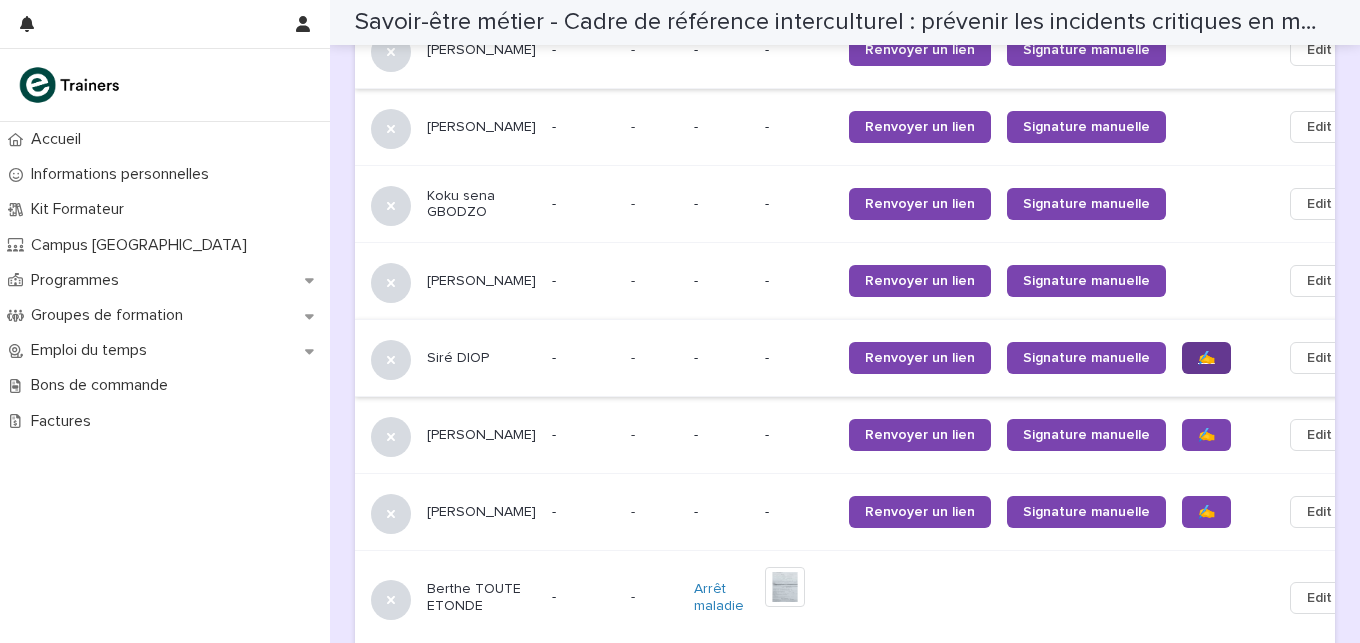 click on "✍️" at bounding box center (1206, 358) 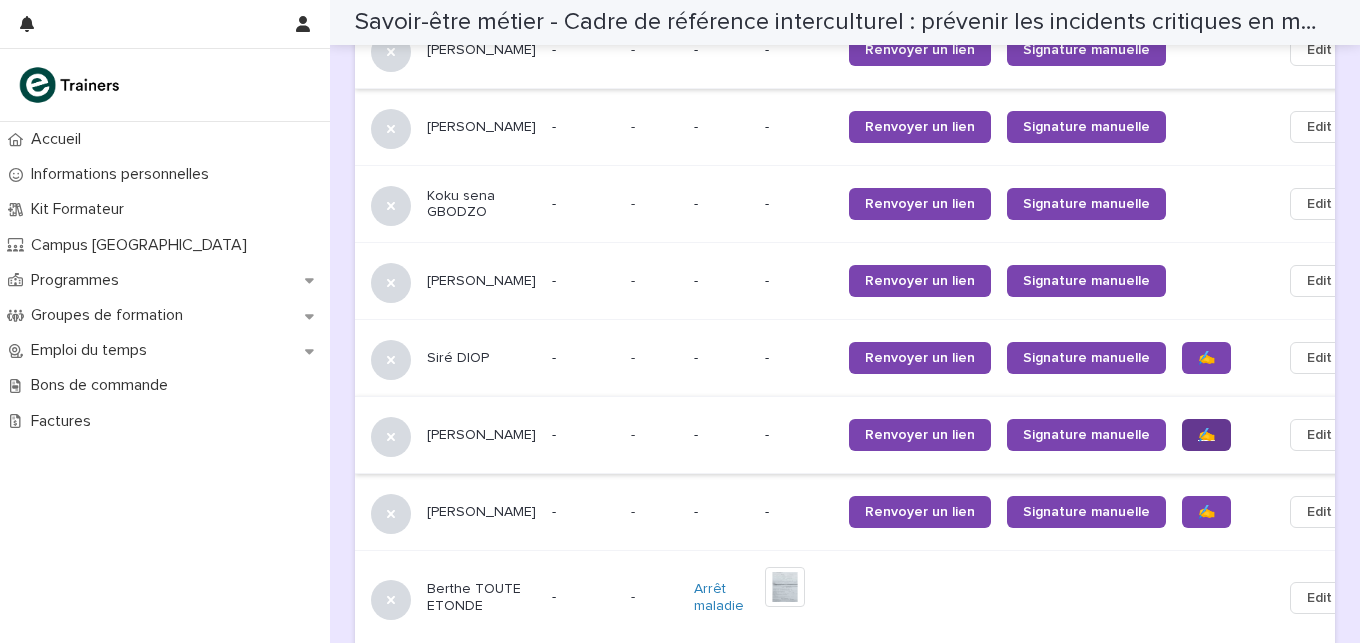 click on "✍️" at bounding box center (1206, 435) 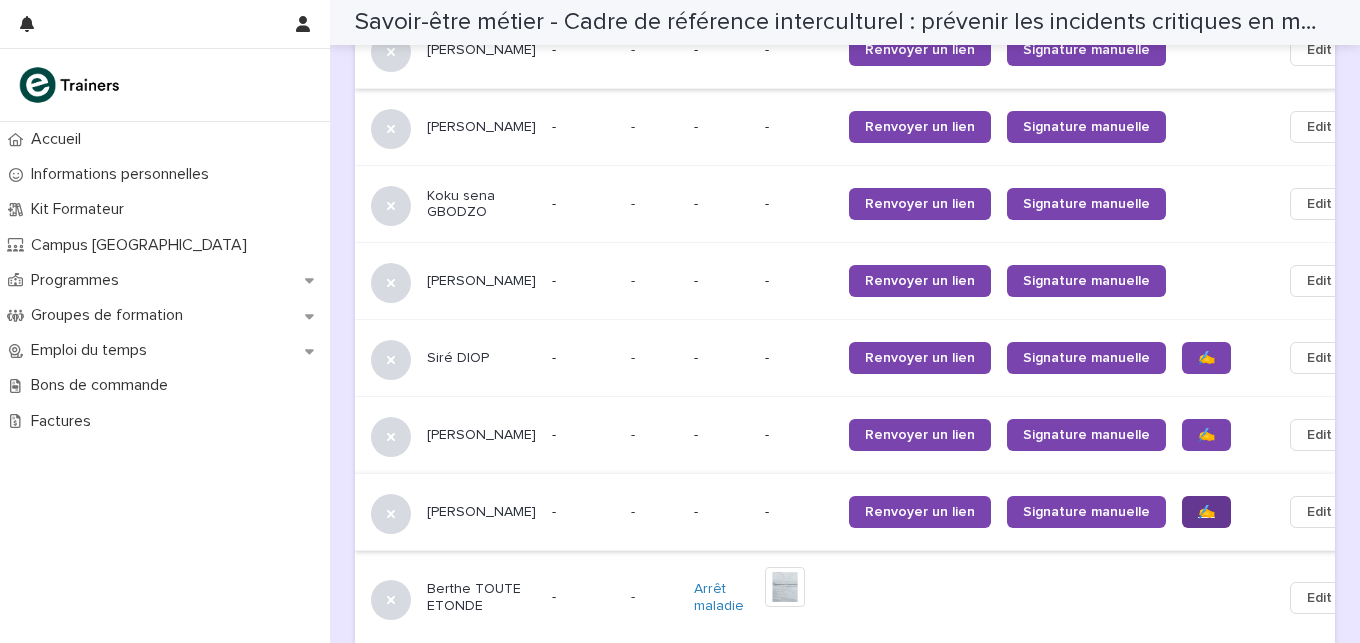 click on "✍️" at bounding box center (1206, 512) 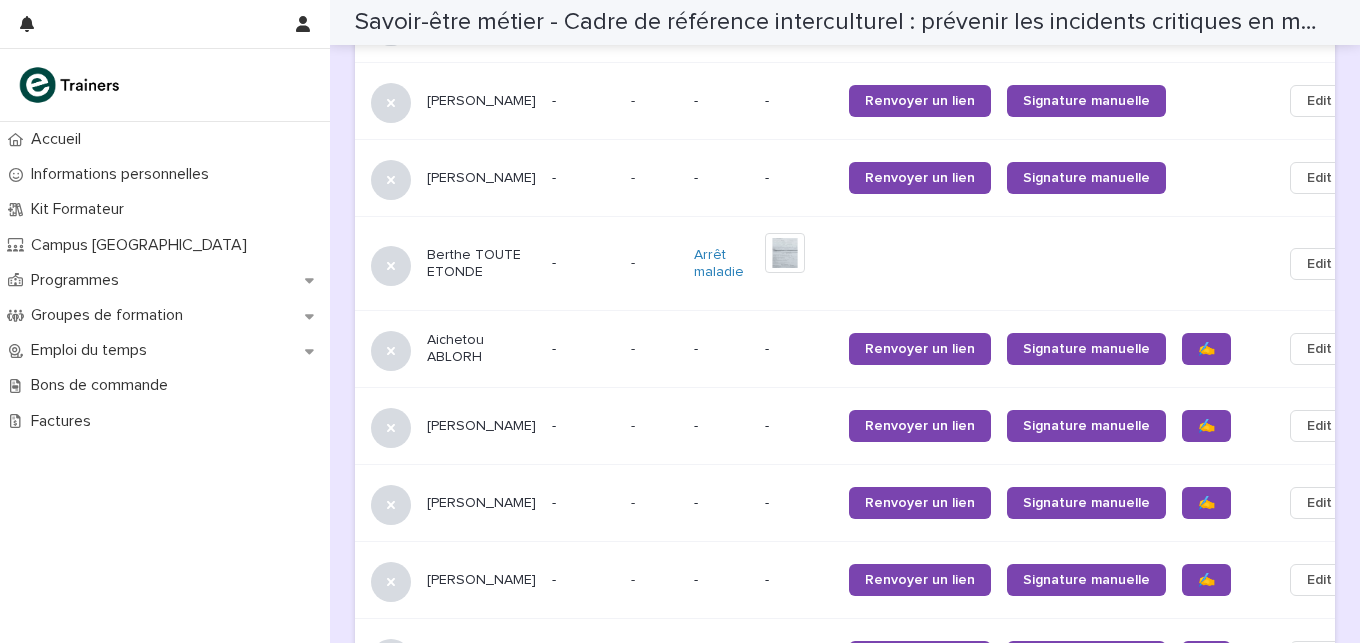scroll, scrollTop: 1769, scrollLeft: 0, axis: vertical 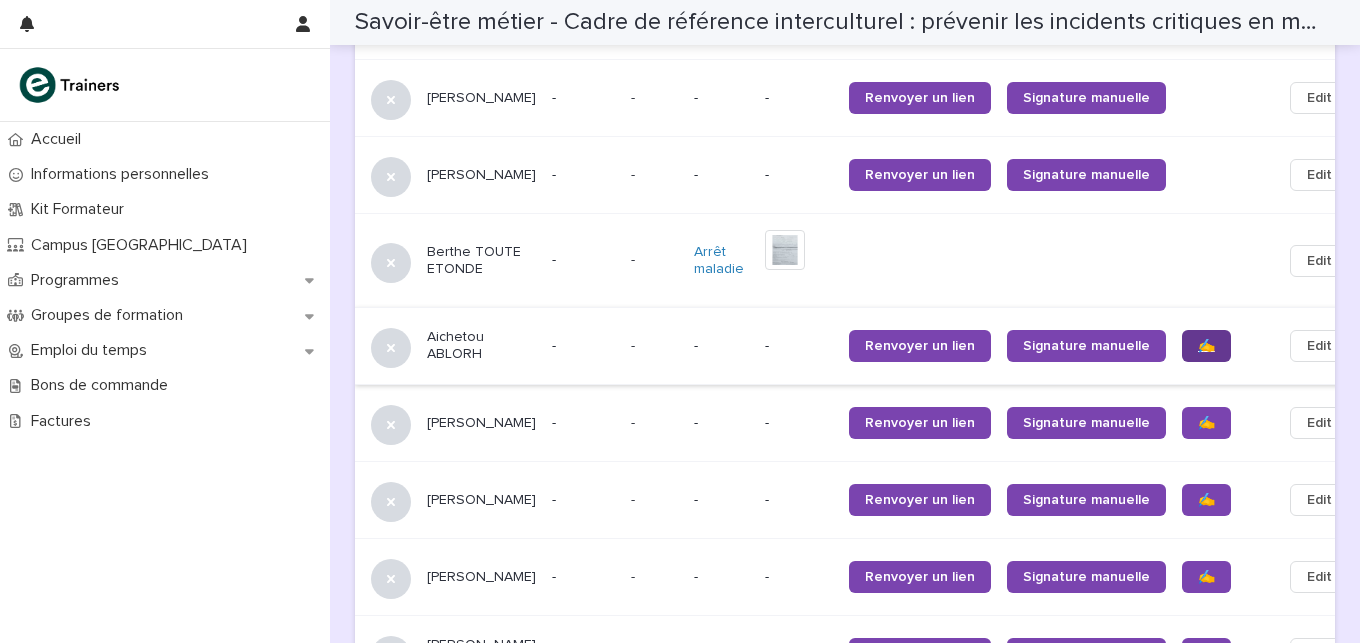 click on "✍️" at bounding box center (1206, 346) 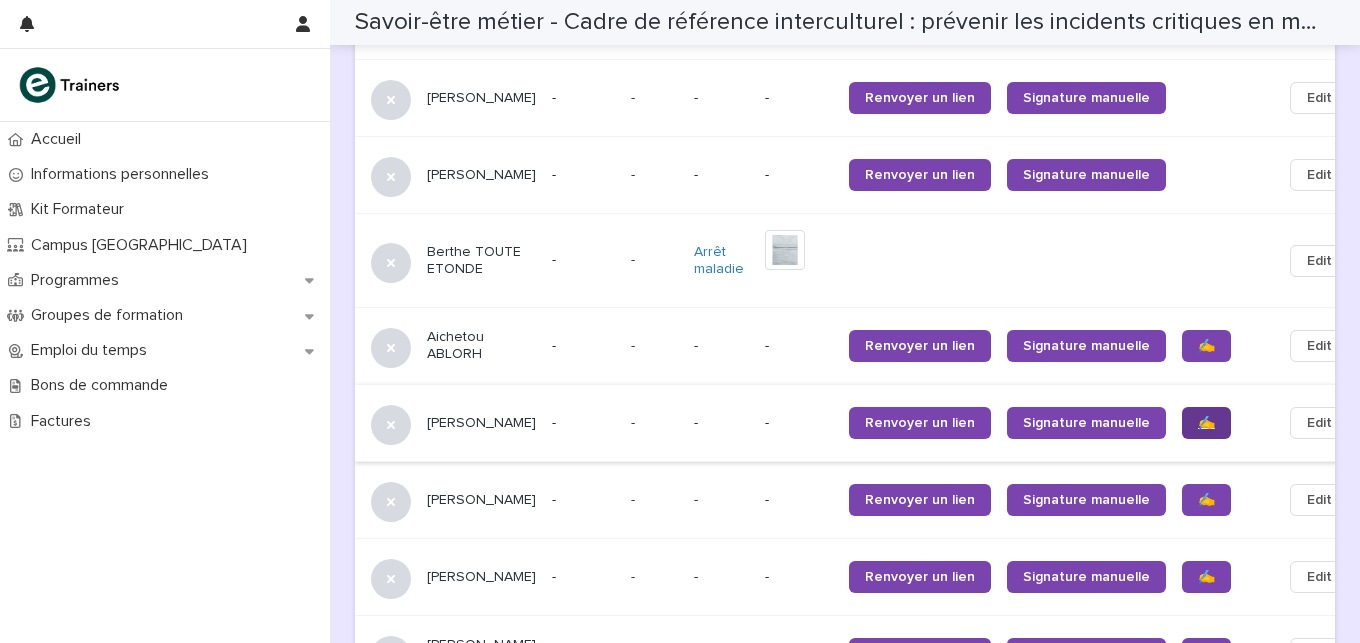 click on "✍️" at bounding box center [1206, 423] 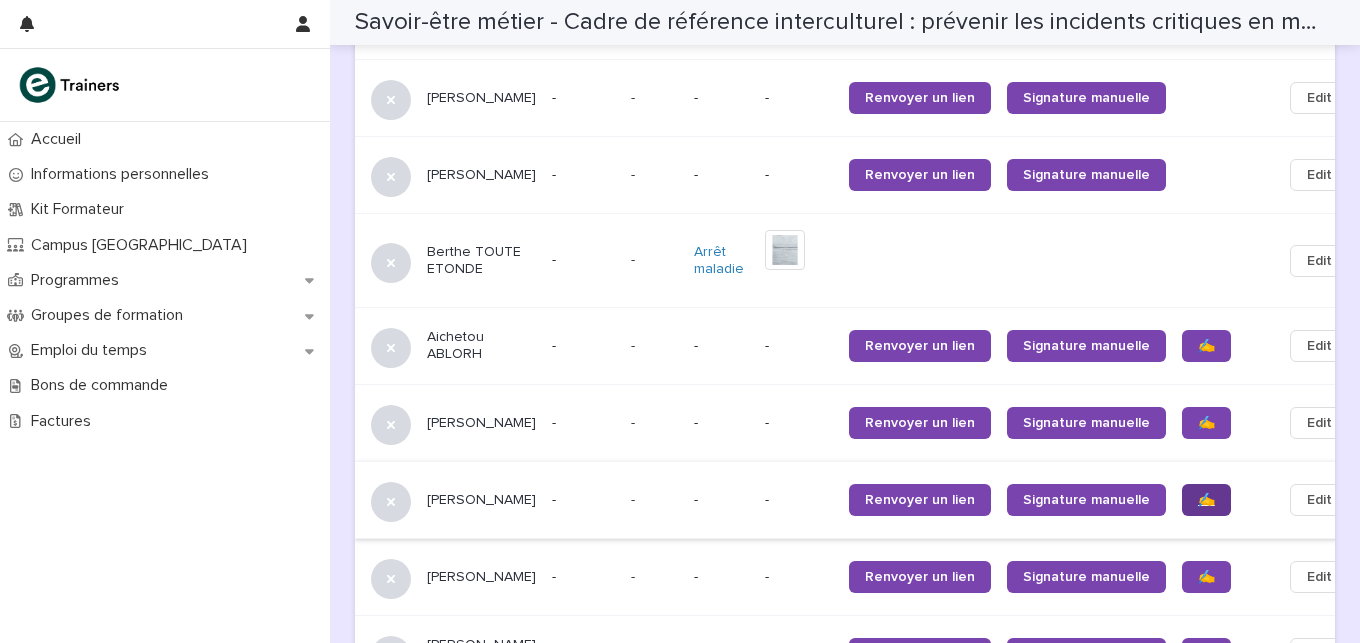 click on "✍️" at bounding box center (1206, 500) 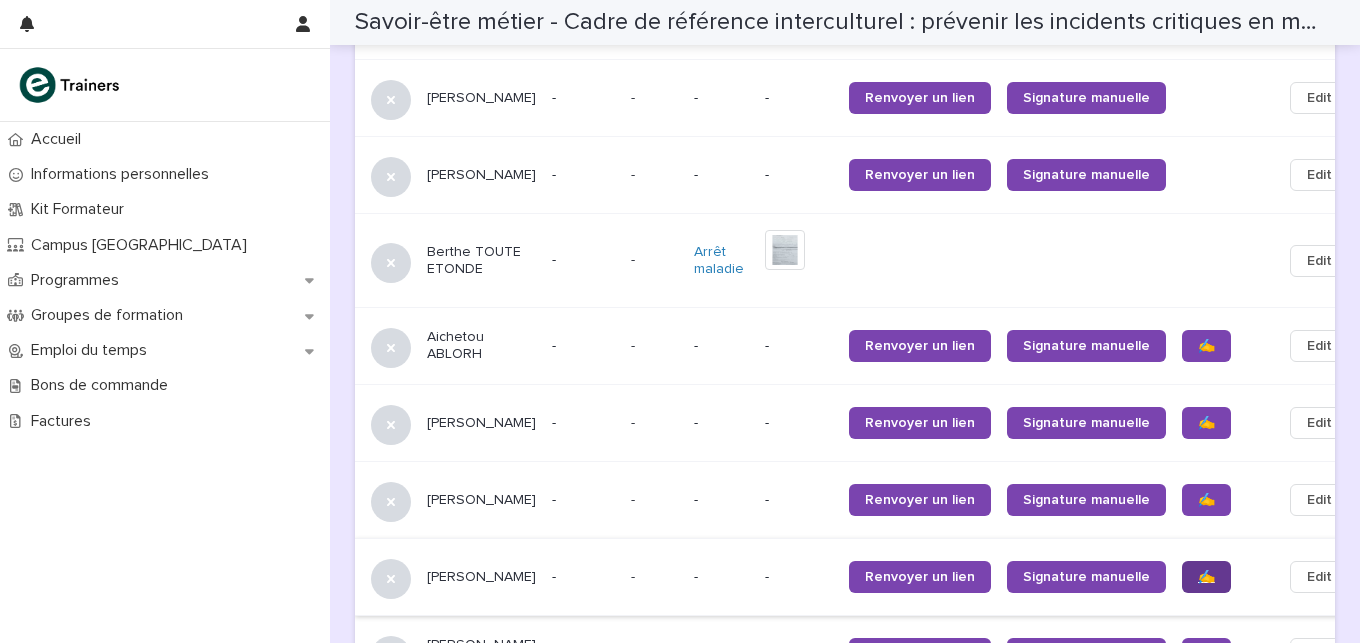 click on "✍️" at bounding box center (1206, 577) 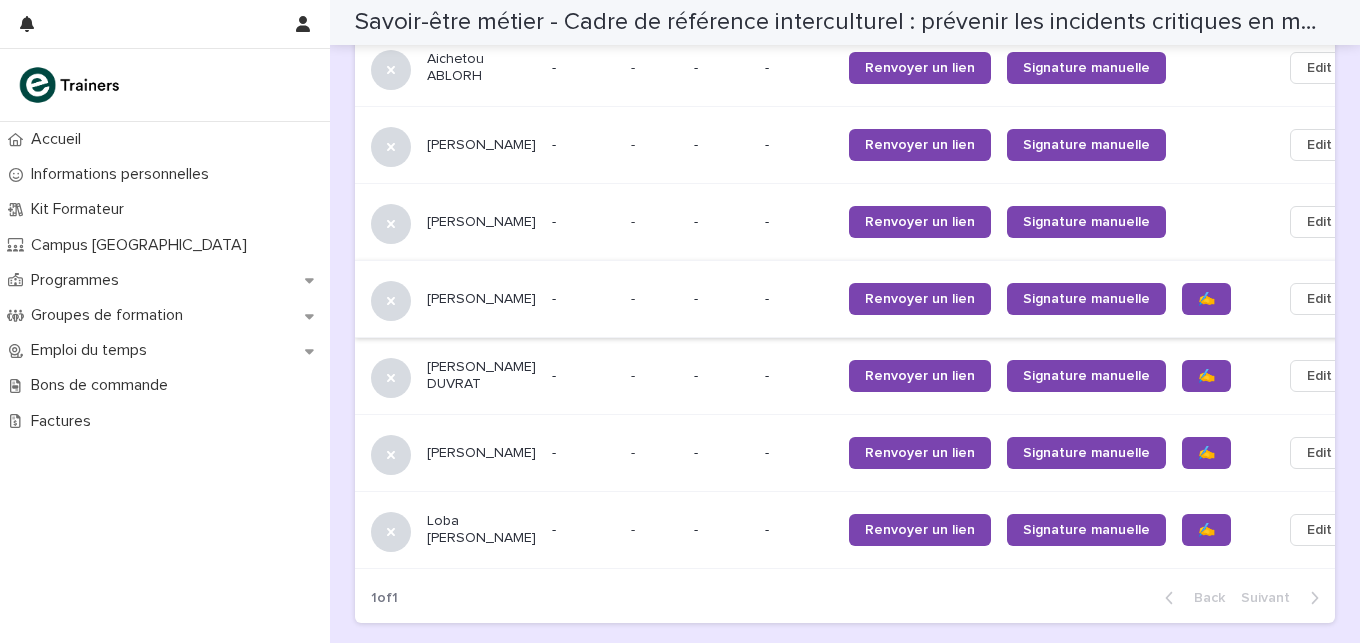 scroll, scrollTop: 2050, scrollLeft: 0, axis: vertical 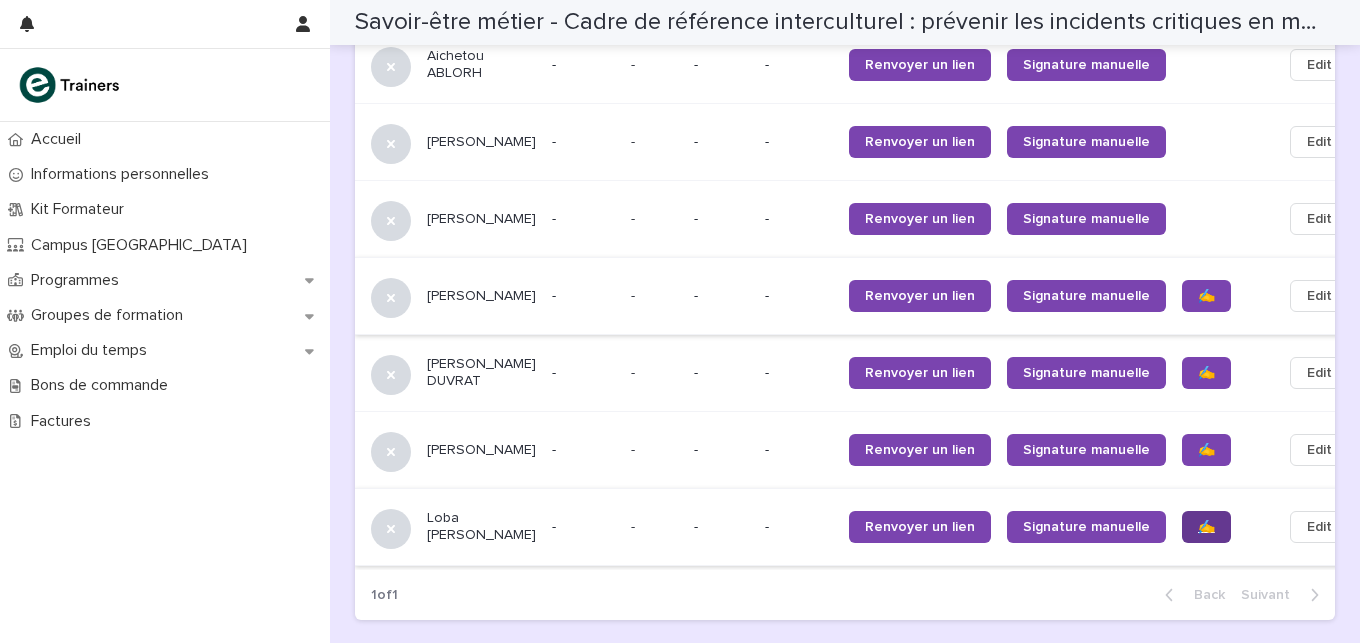click on "✍️" at bounding box center (1206, 527) 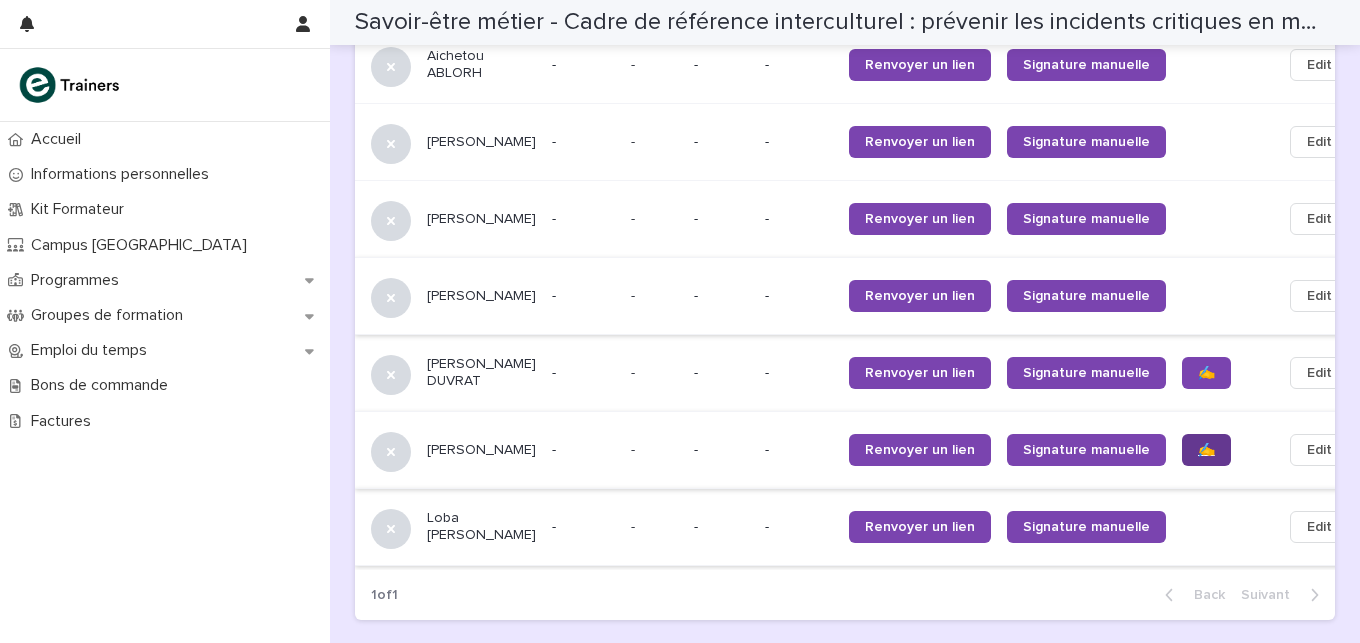 click on "✍️" at bounding box center [1206, 450] 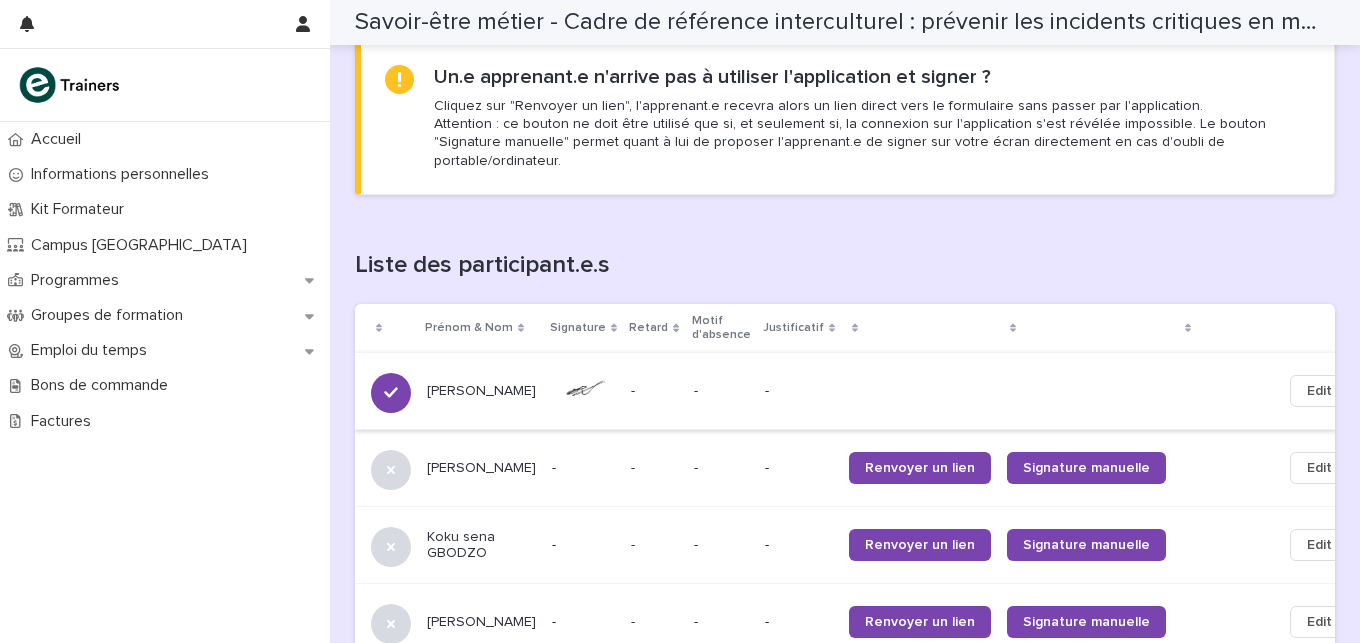 scroll, scrollTop: 1078, scrollLeft: 0, axis: vertical 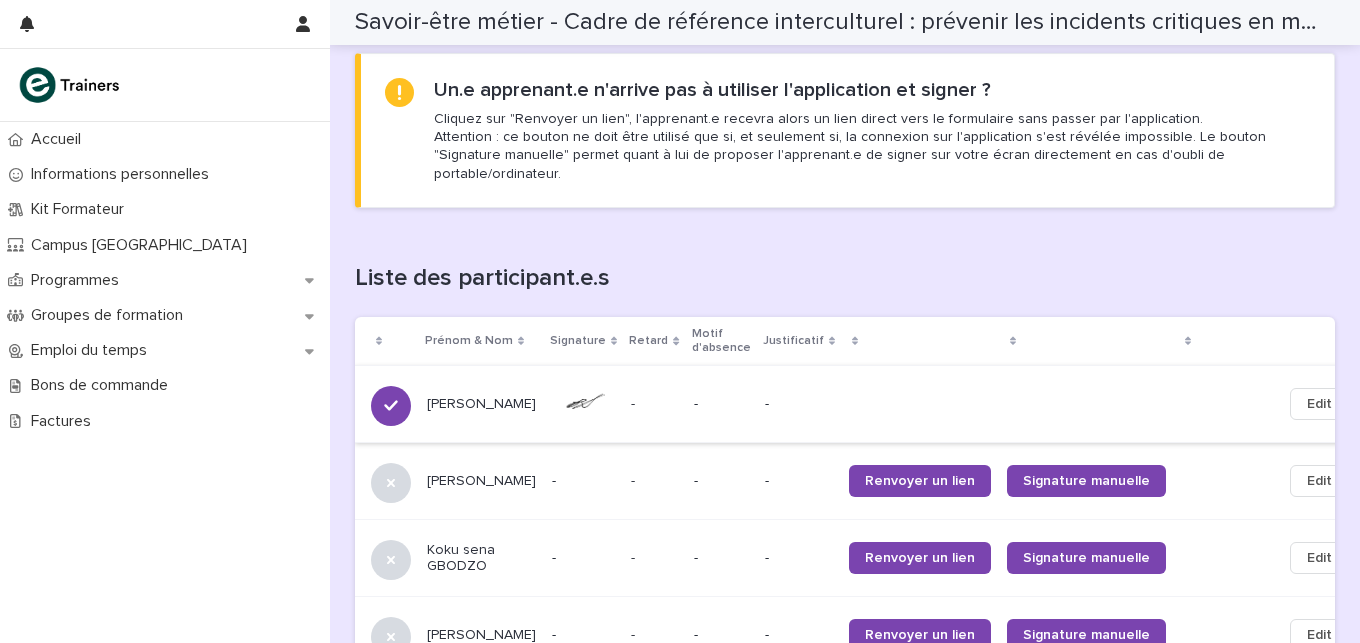 click 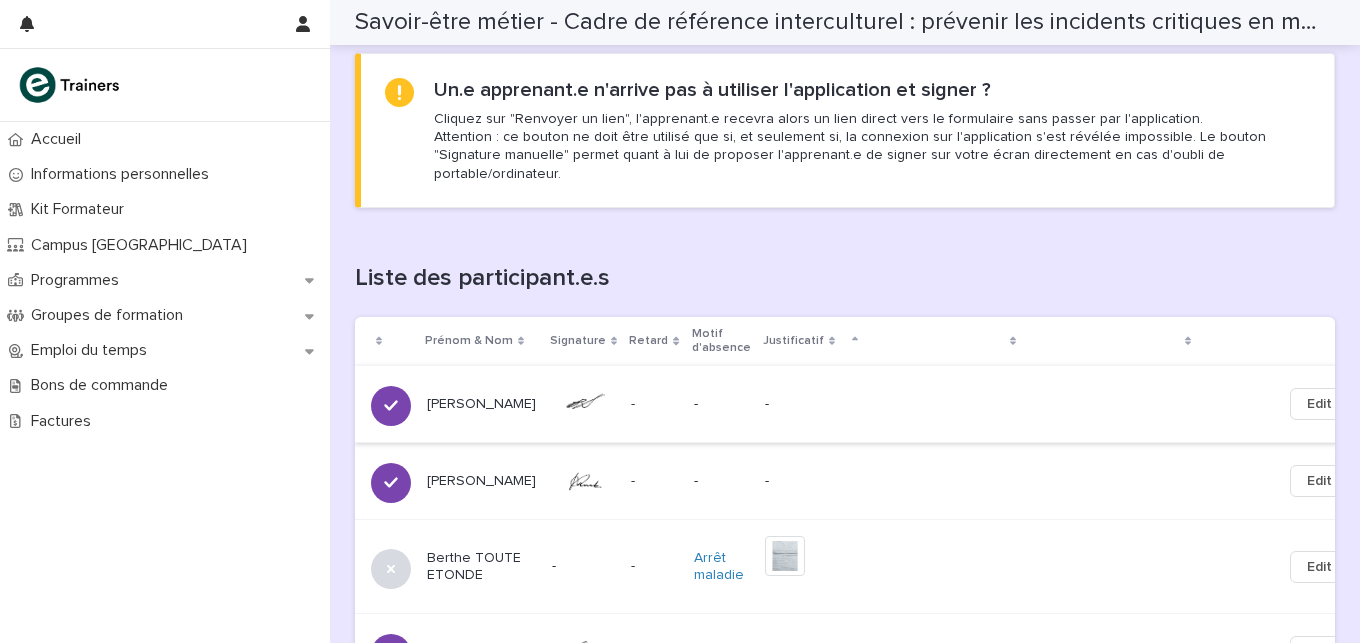click 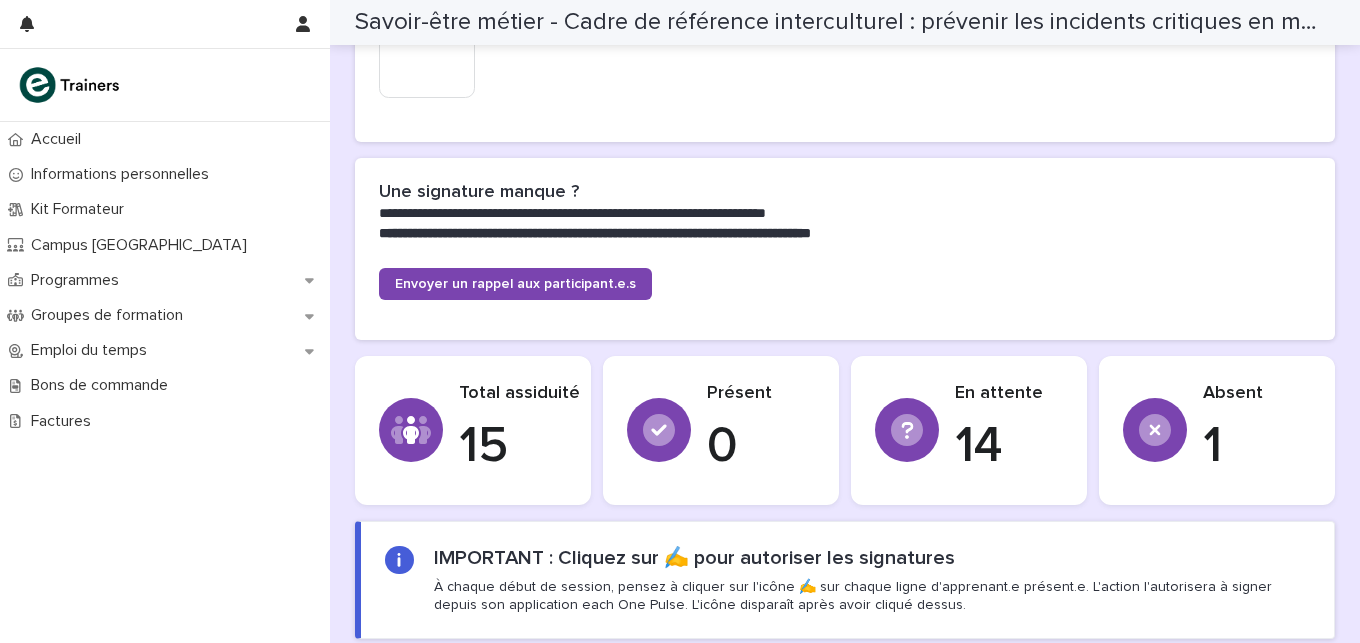scroll, scrollTop: 463, scrollLeft: 0, axis: vertical 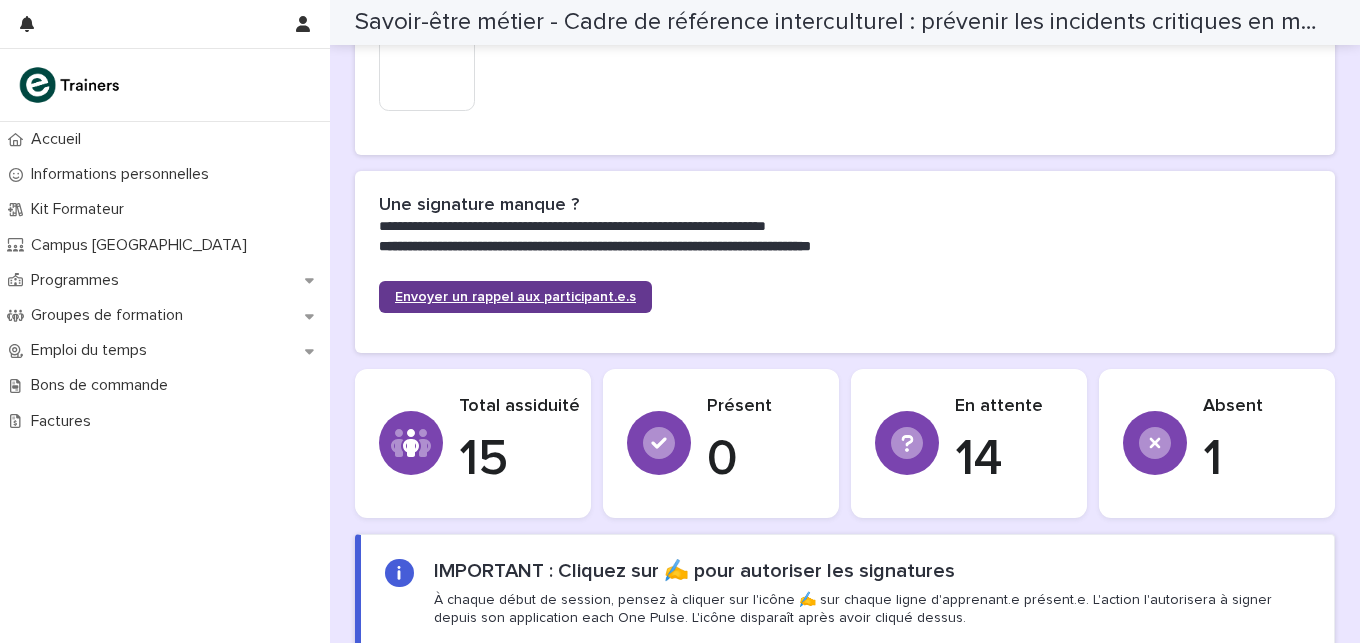 click on "Envoyer un rappel aux participant.e.s" at bounding box center [515, 297] 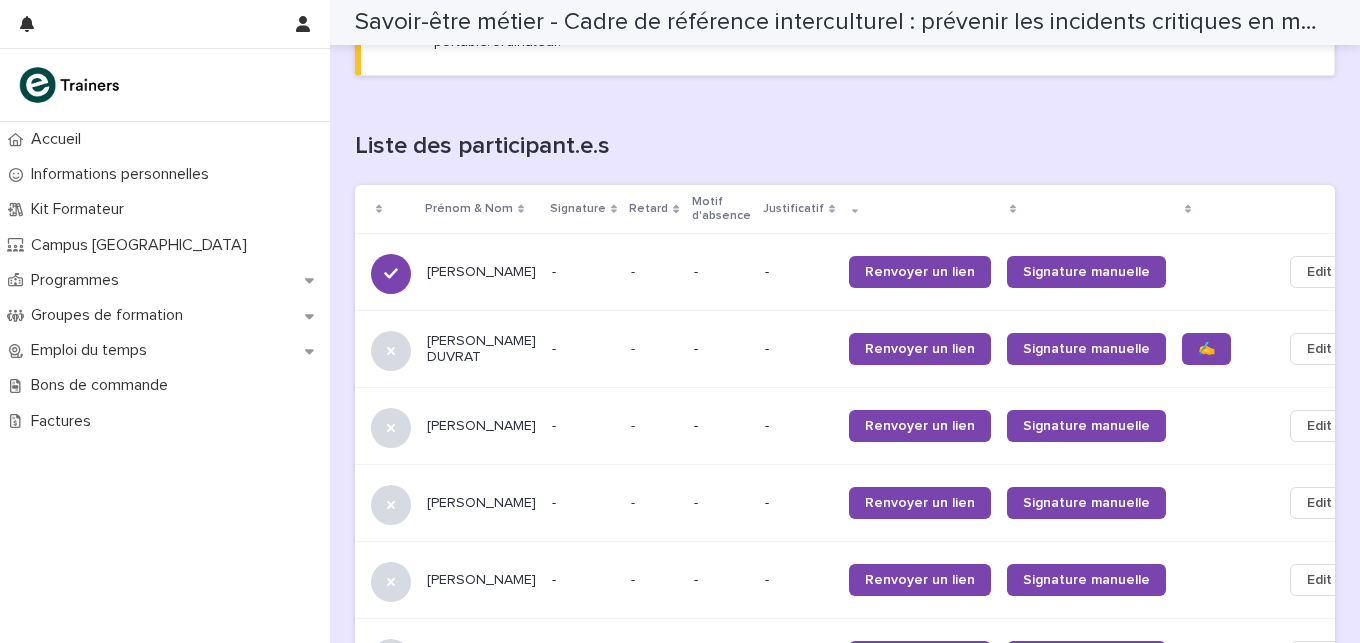 scroll, scrollTop: 1246, scrollLeft: 0, axis: vertical 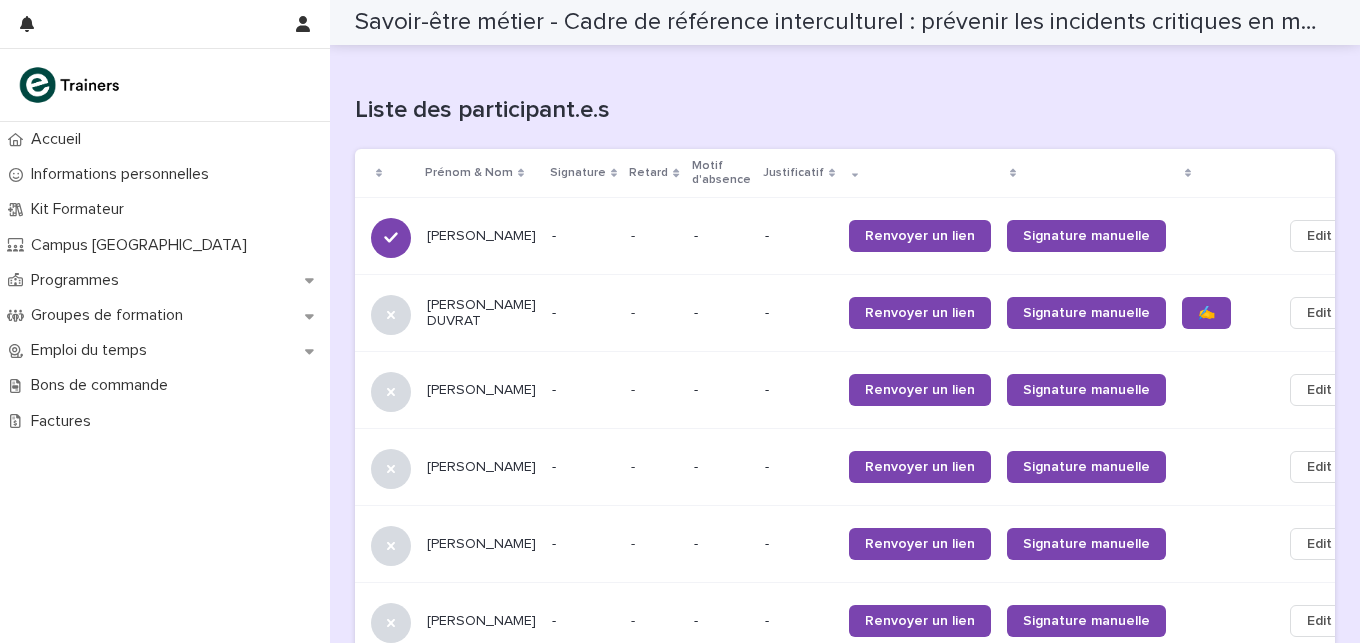 click 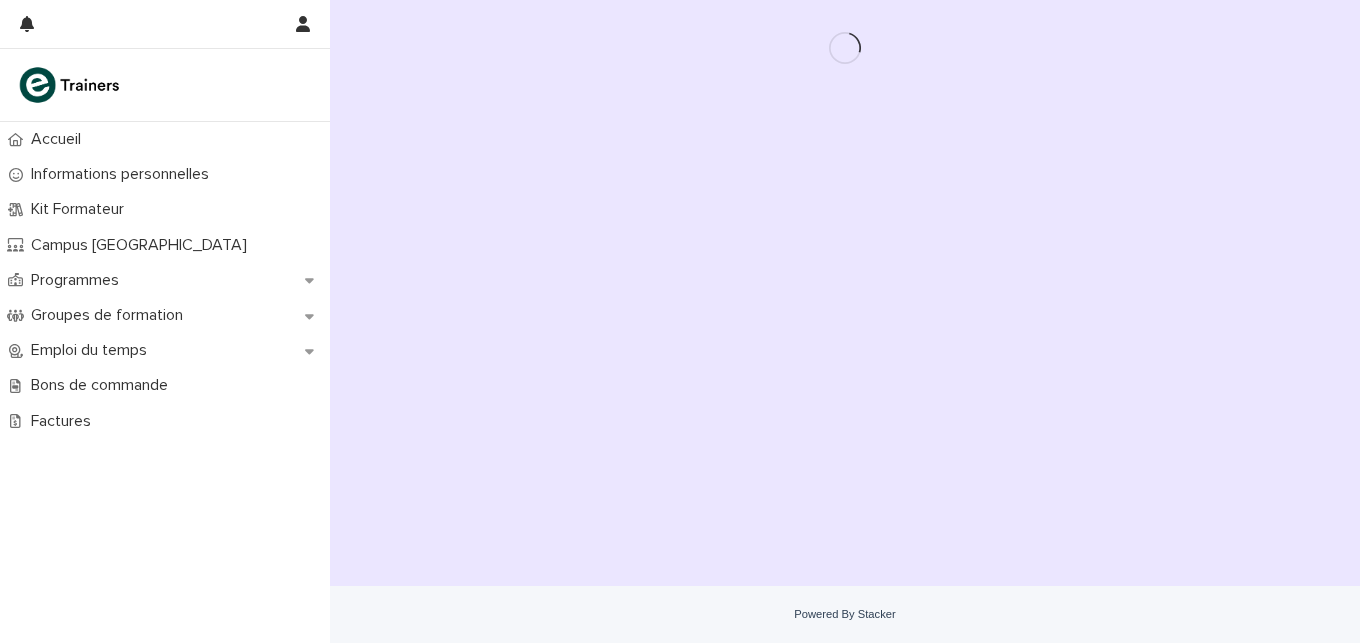 scroll, scrollTop: 0, scrollLeft: 0, axis: both 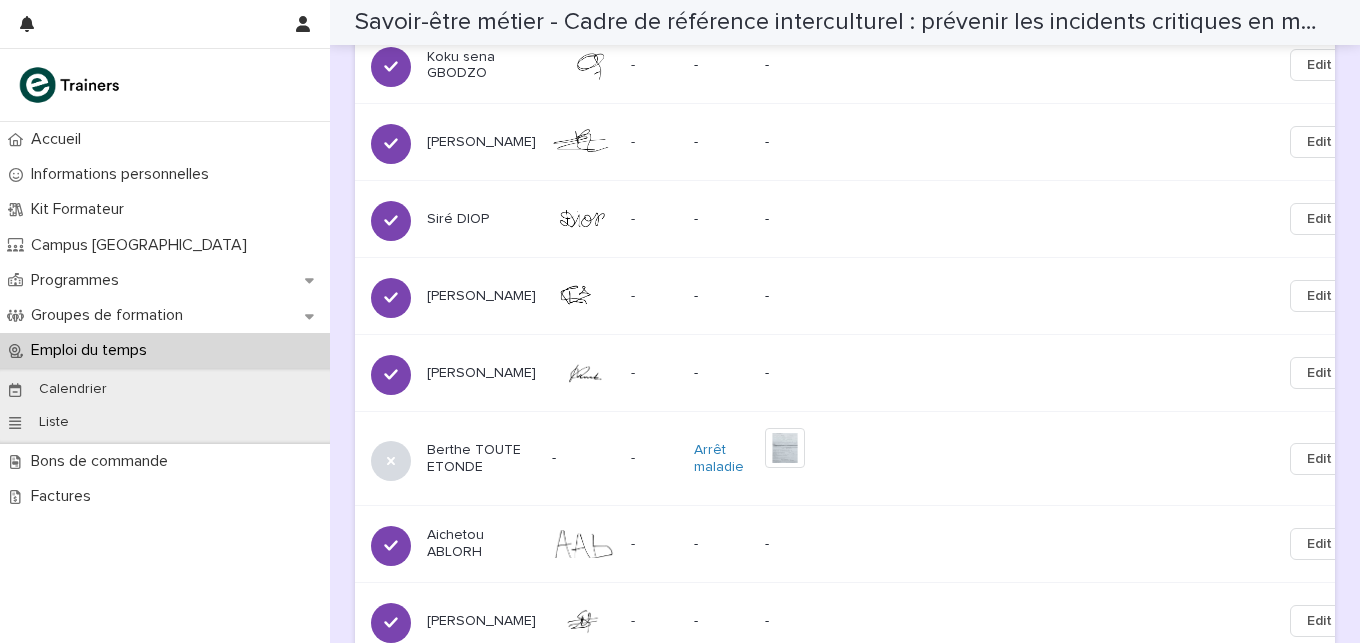 click on "Edit" at bounding box center (1327, 373) 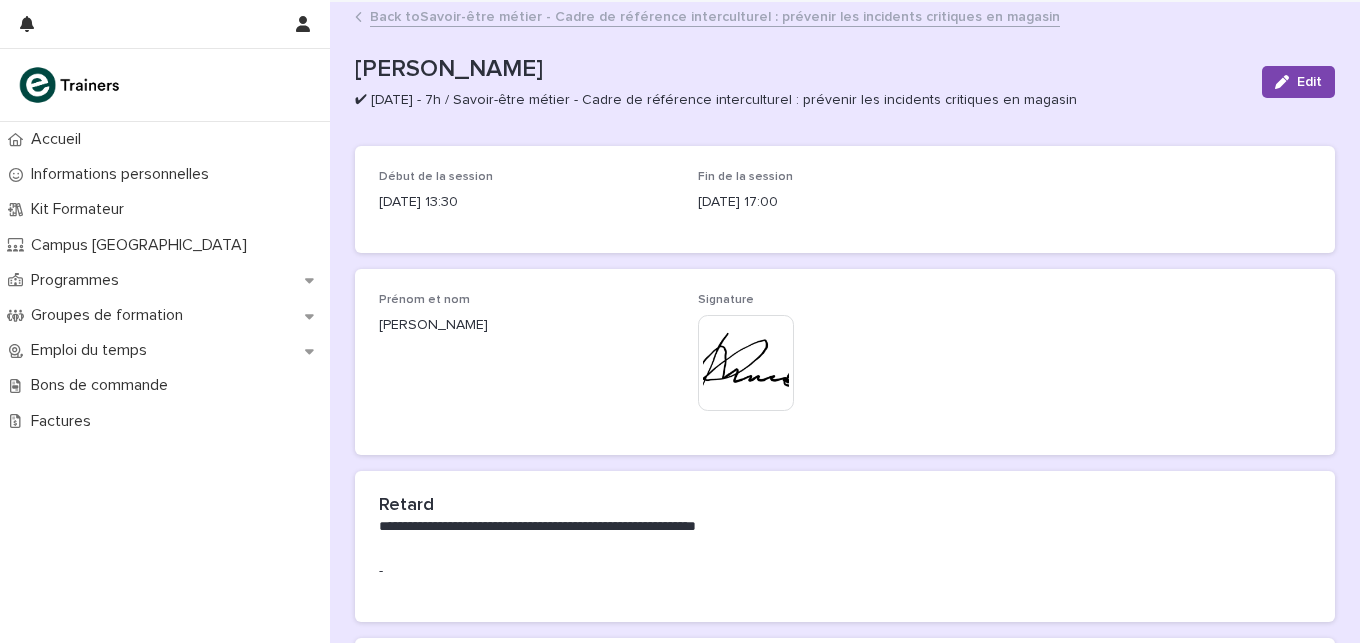 scroll, scrollTop: 319, scrollLeft: 0, axis: vertical 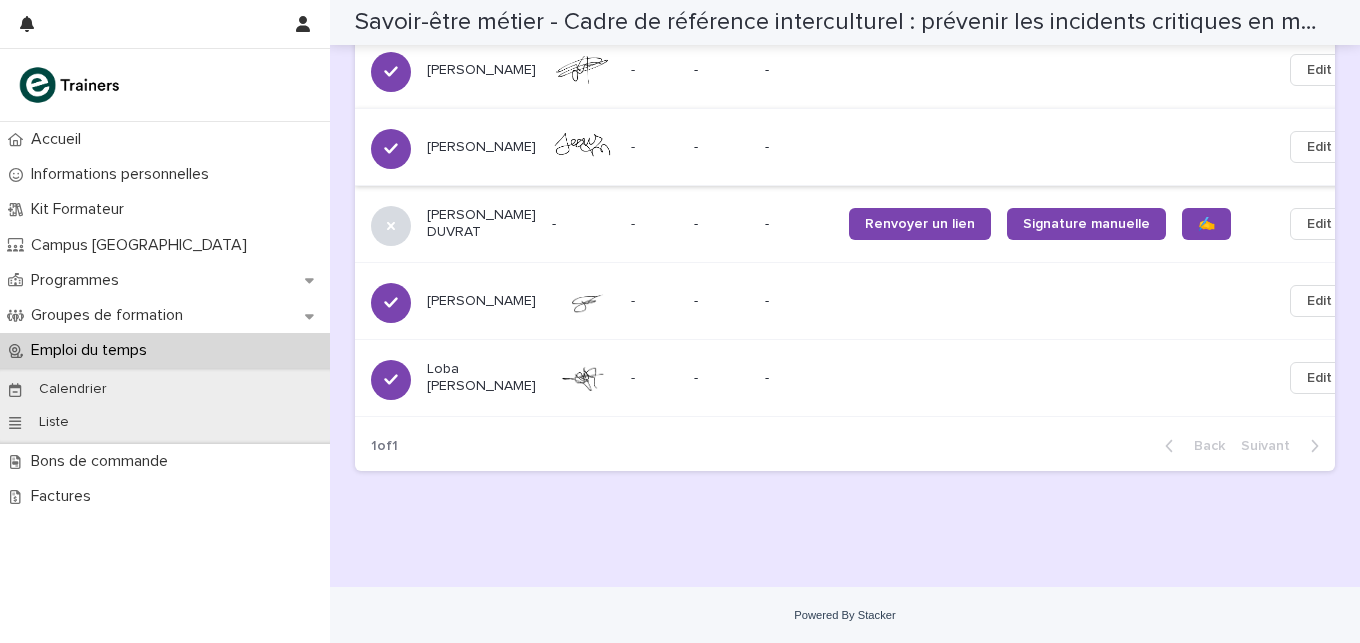 click on "Edit" at bounding box center (1319, 147) 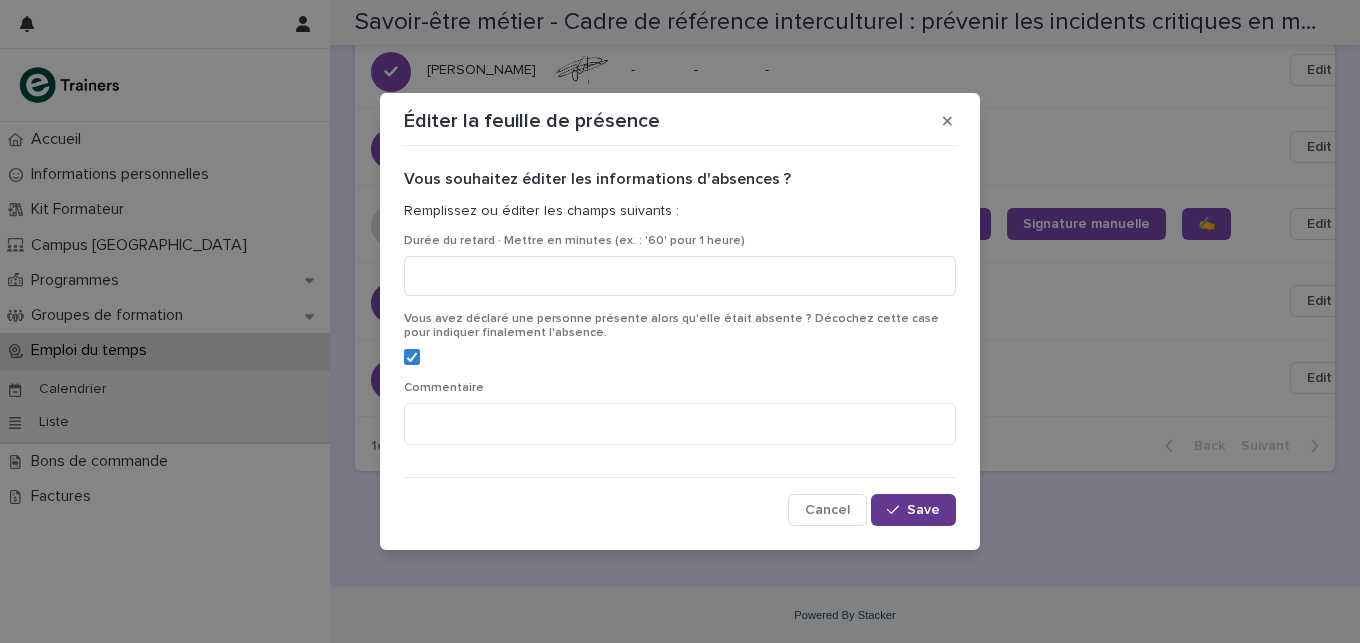 click on "Save" at bounding box center [923, 510] 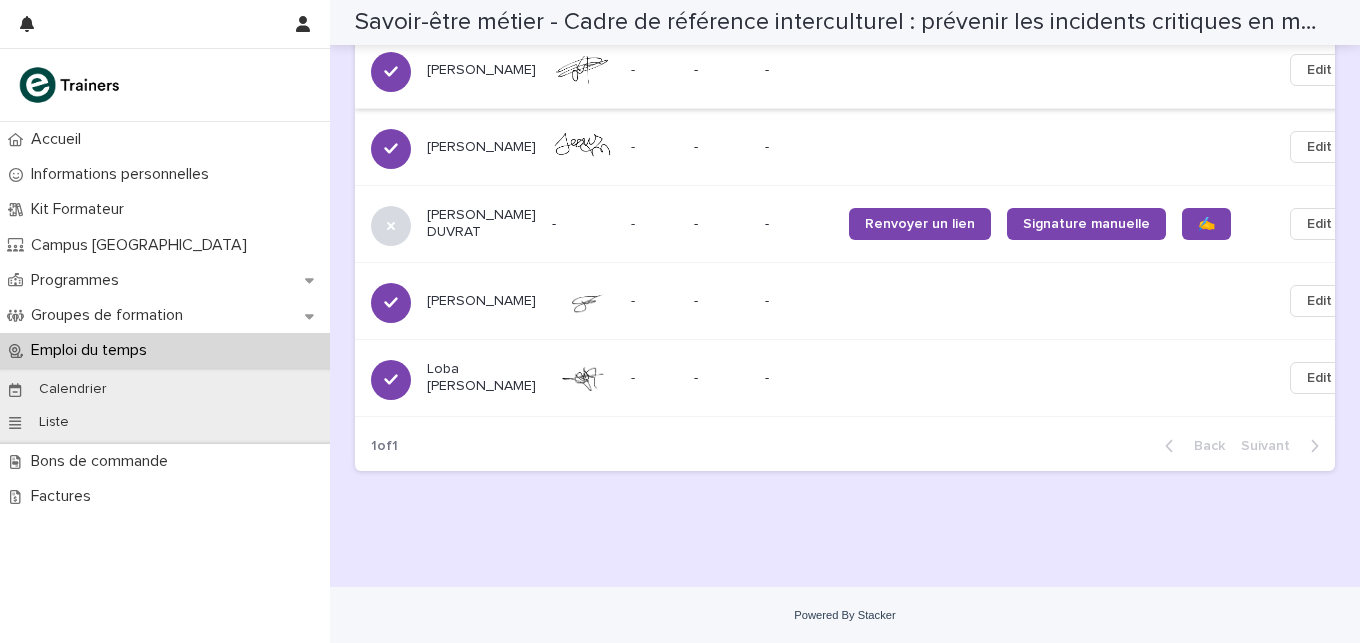 click on "Edit" at bounding box center (1319, 70) 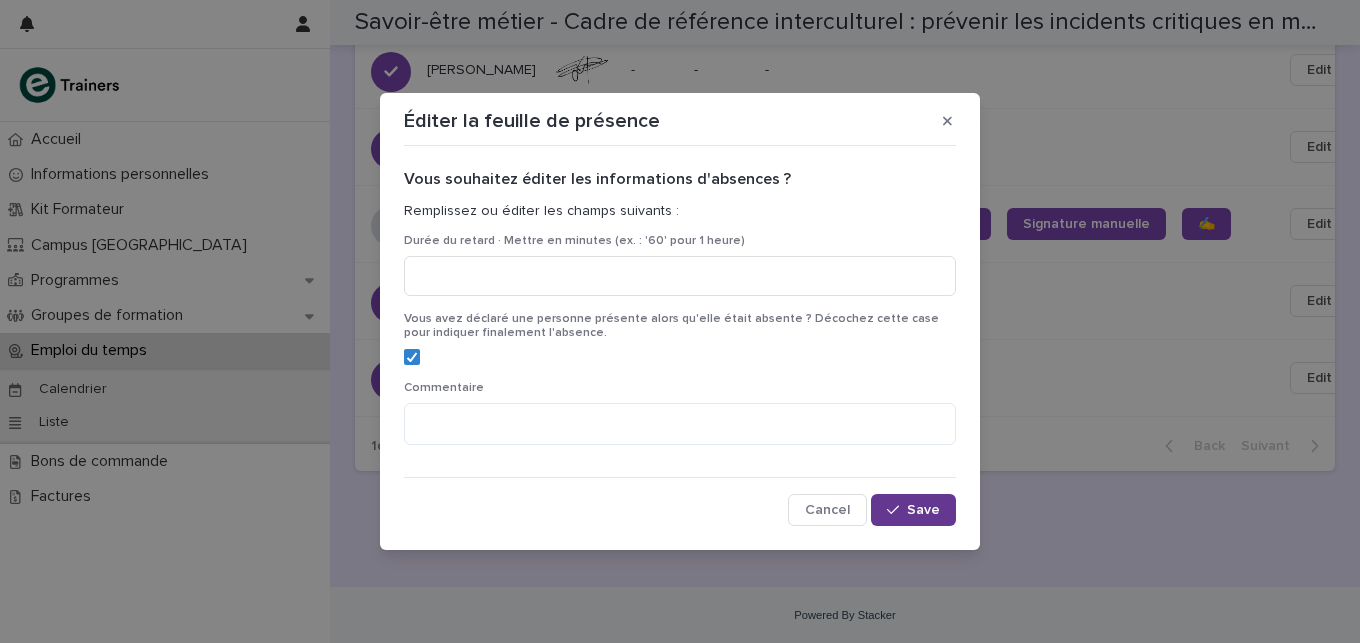 click on "Save" at bounding box center [923, 510] 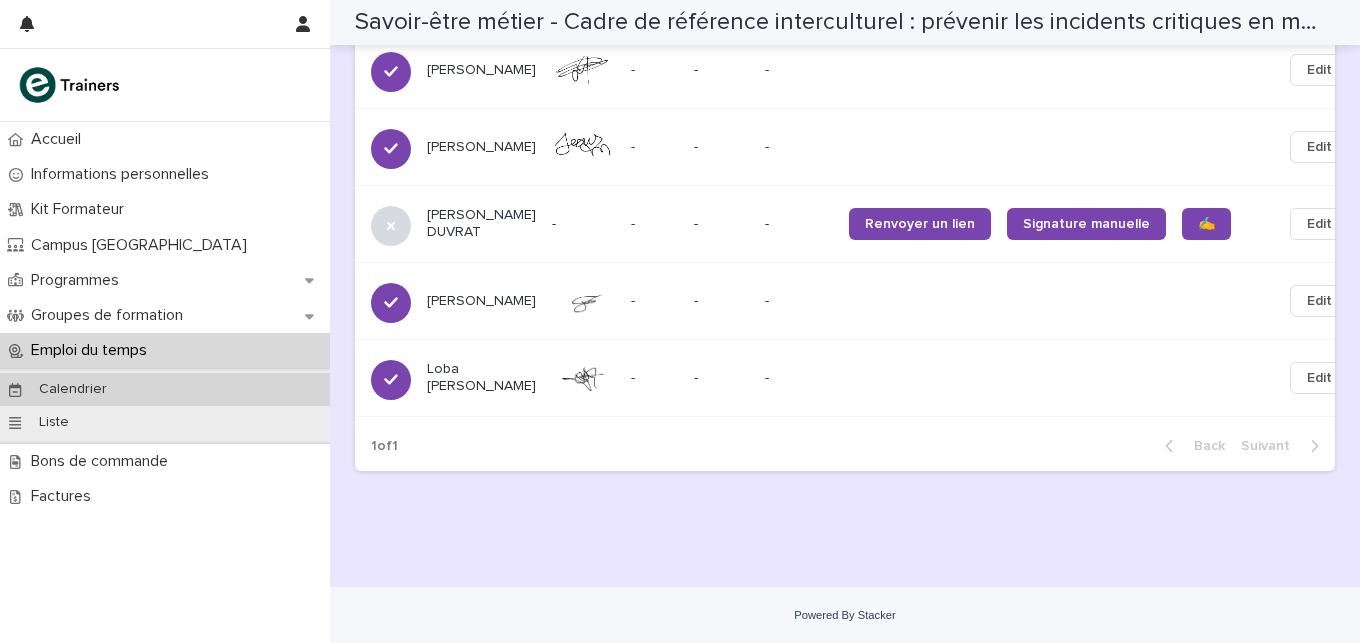 click on "Calendrier" at bounding box center (73, 389) 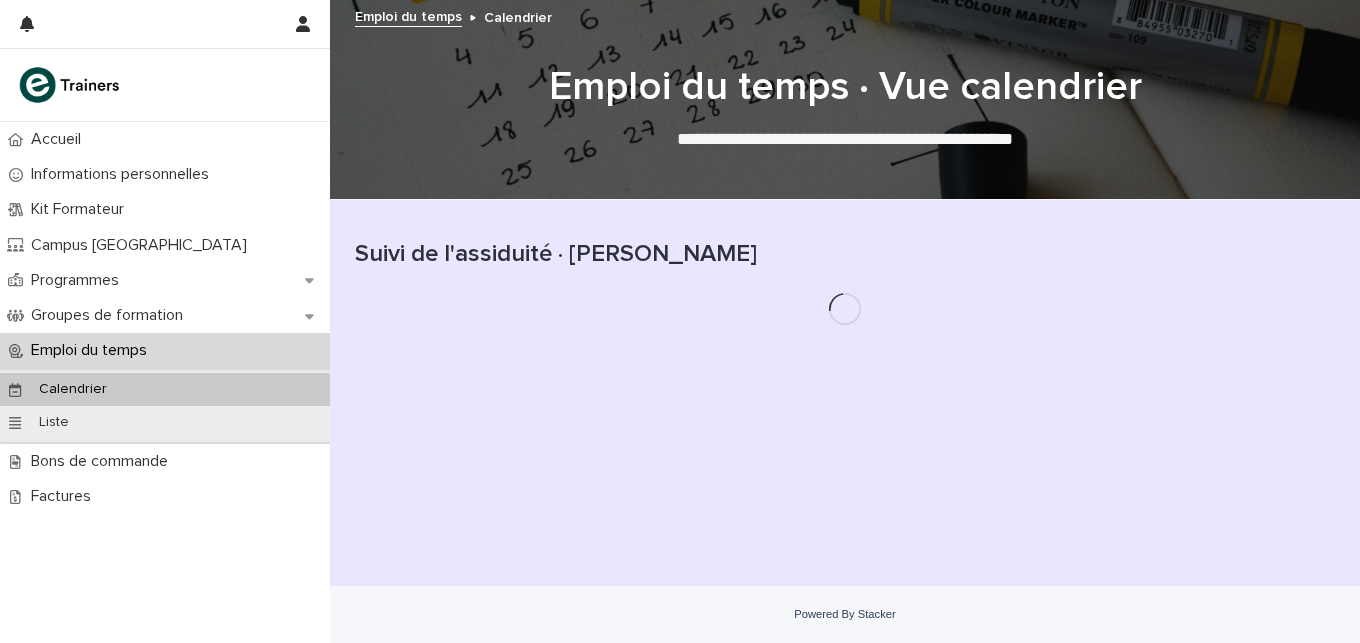 scroll, scrollTop: 0, scrollLeft: 0, axis: both 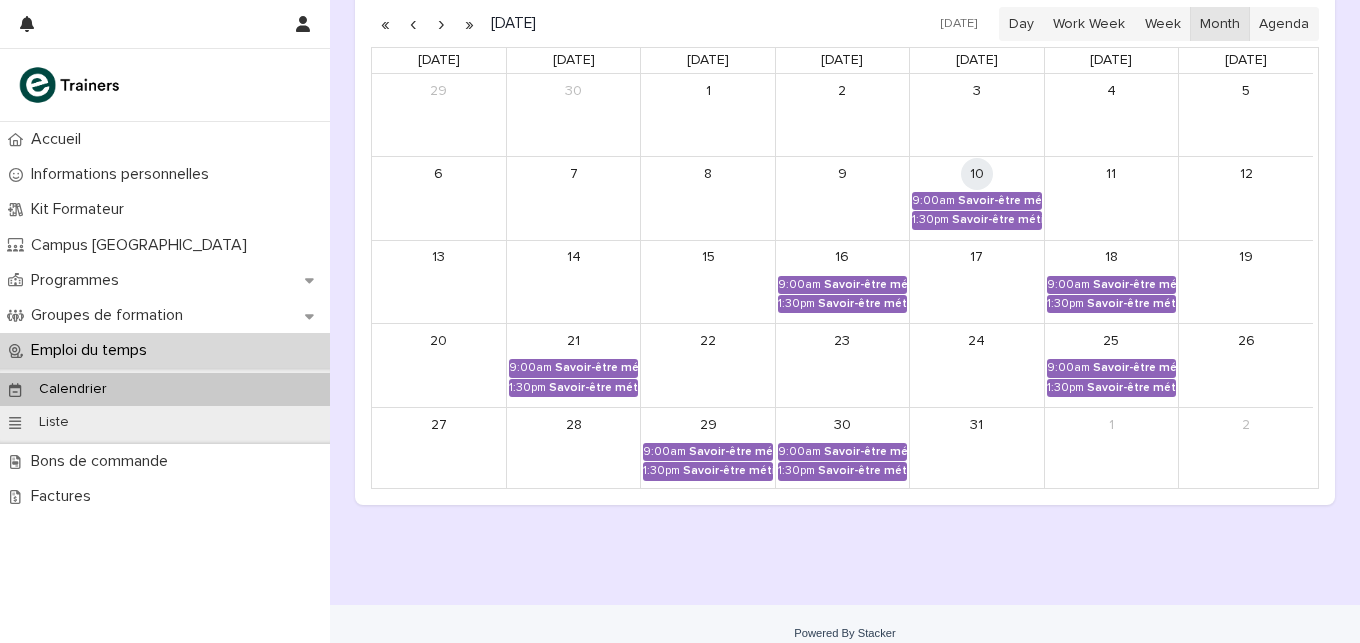 click at bounding box center (441, 24) 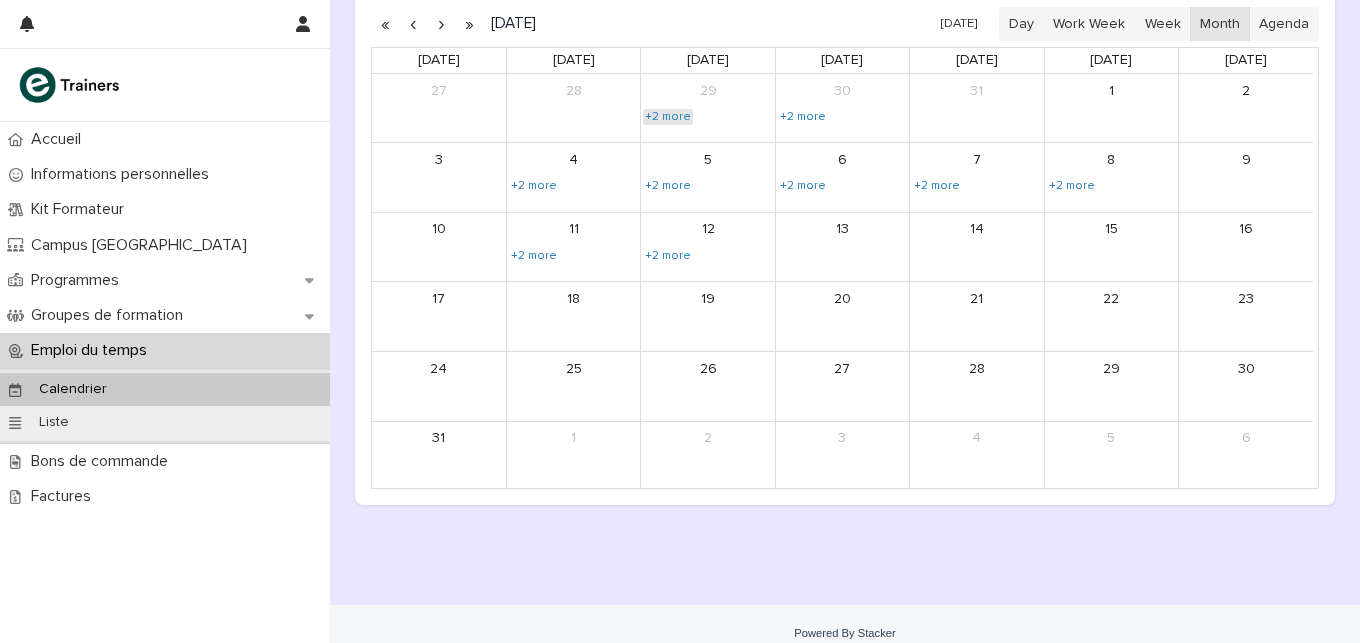 click on "+2 more" at bounding box center [668, 117] 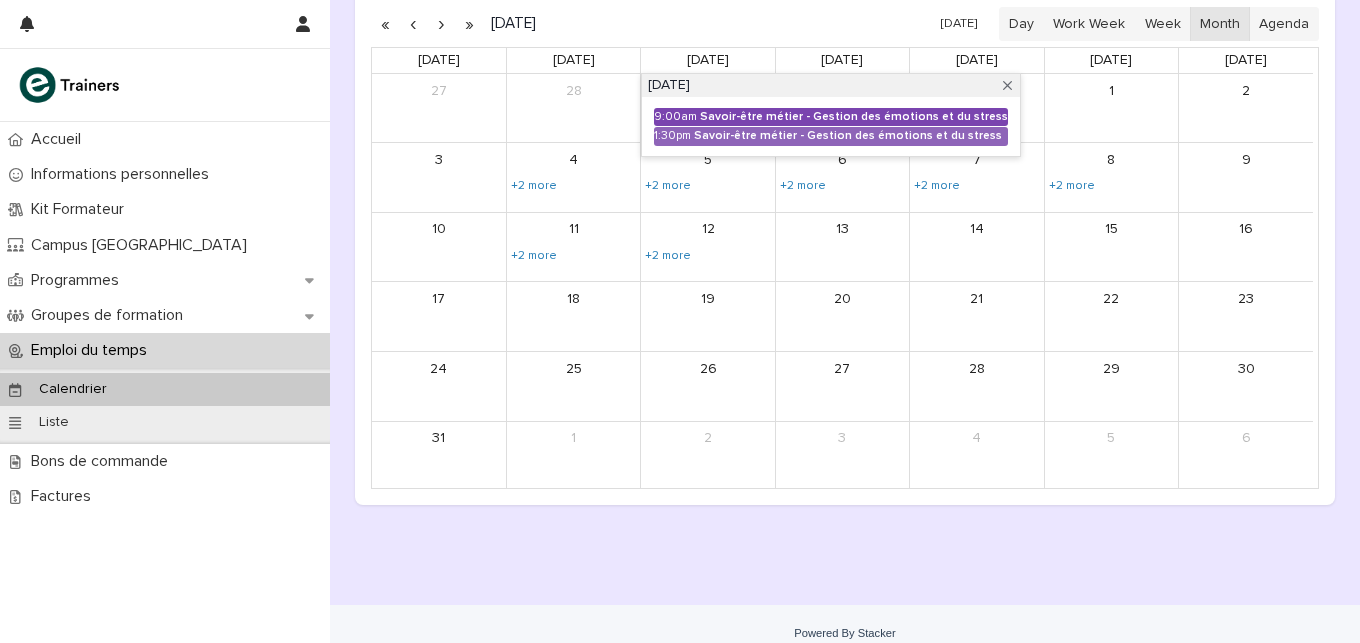 click on "Savoir-être métier - Gestion des émotions et du stress" at bounding box center (854, 117) 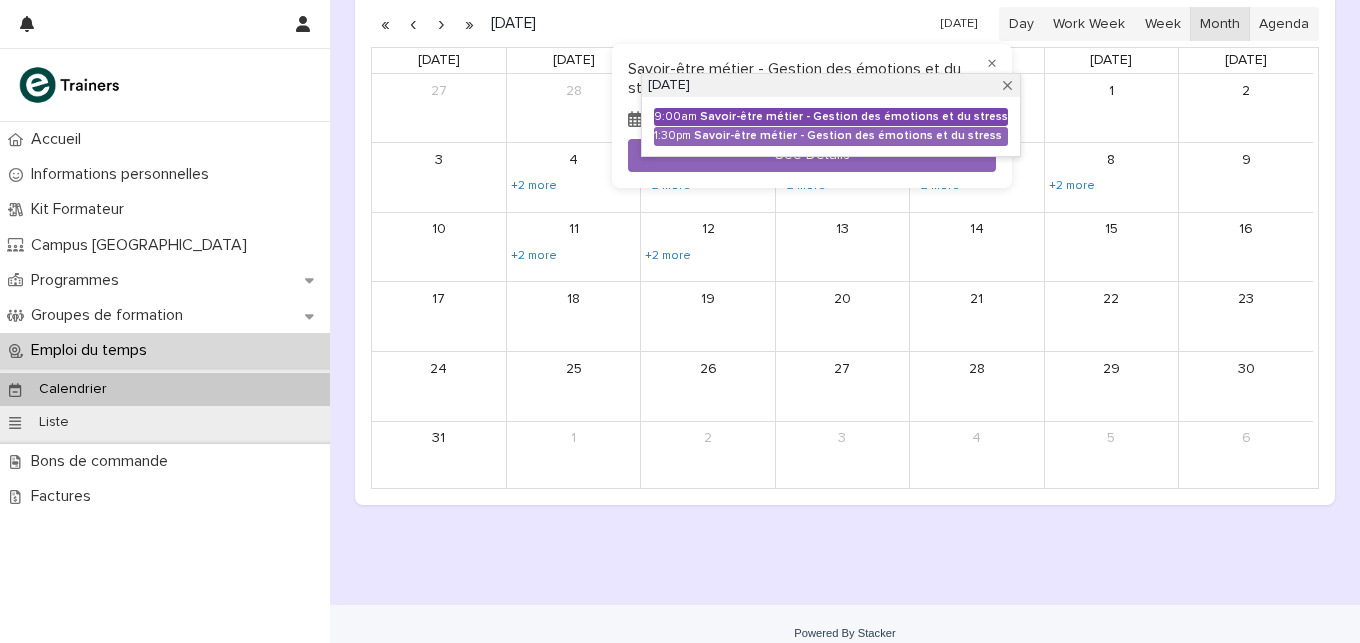 click on "Savoir-être métier - Gestion des émotions et du stress" at bounding box center (854, 117) 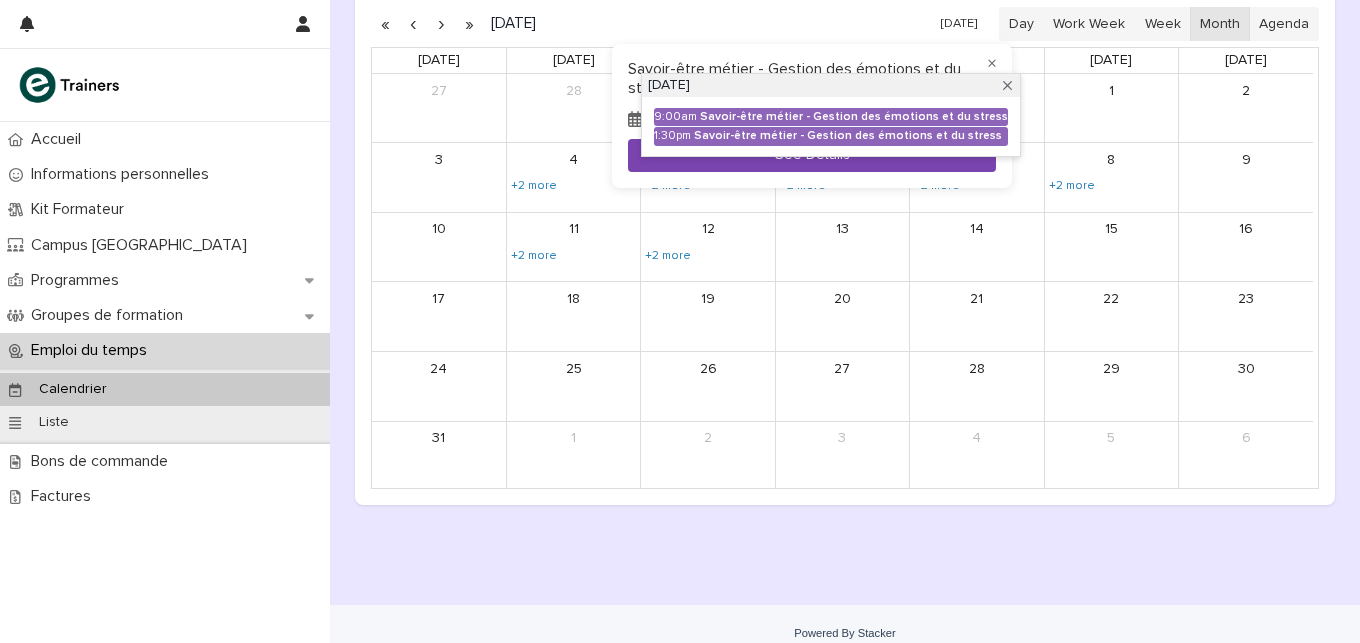 click on "See Details" at bounding box center [812, 155] 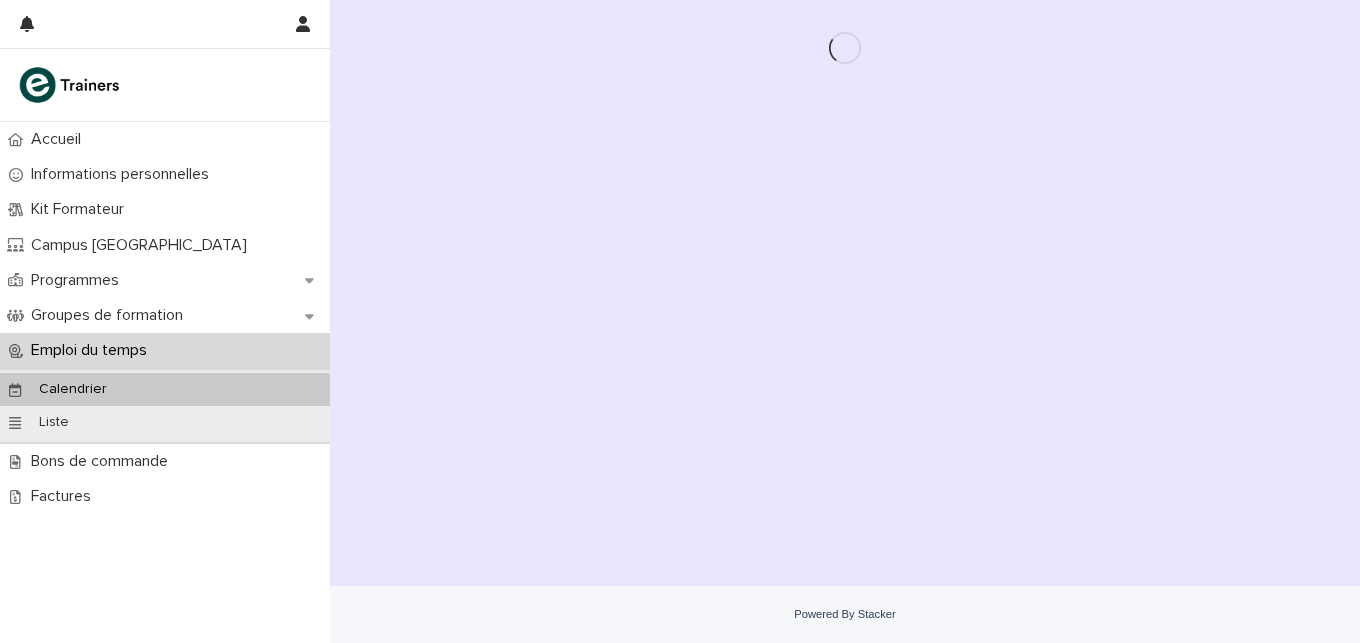 scroll, scrollTop: 0, scrollLeft: 0, axis: both 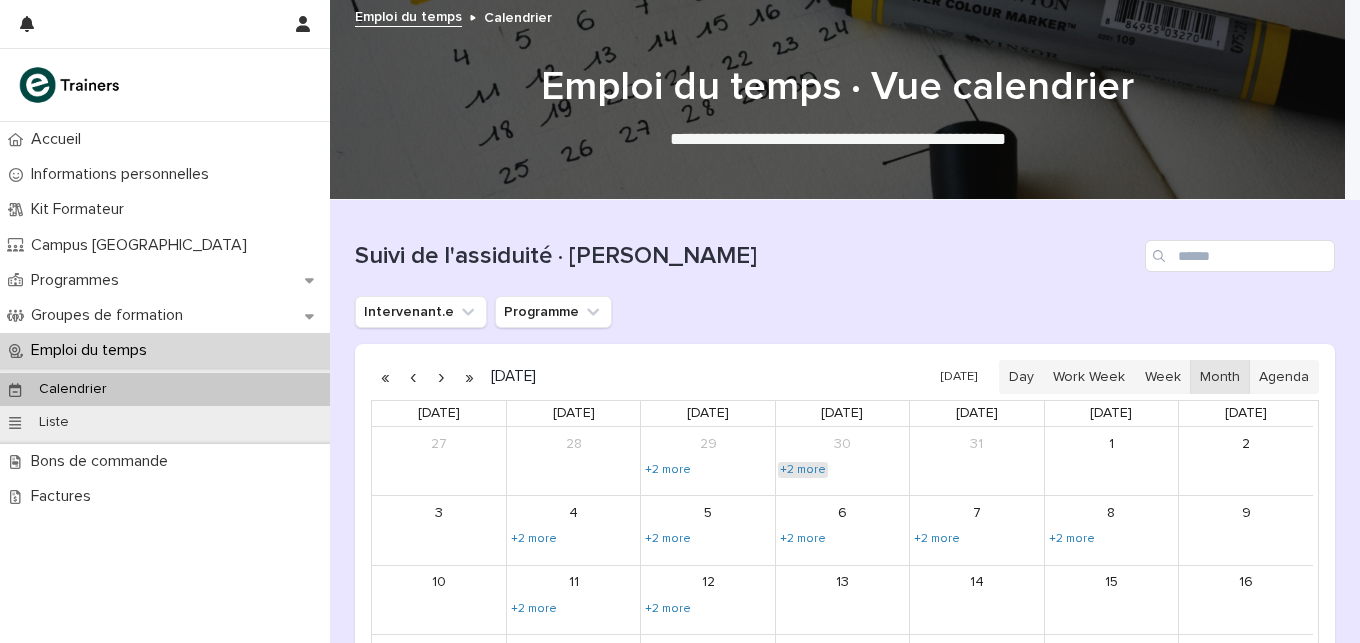 click on "+2 more" at bounding box center [803, 470] 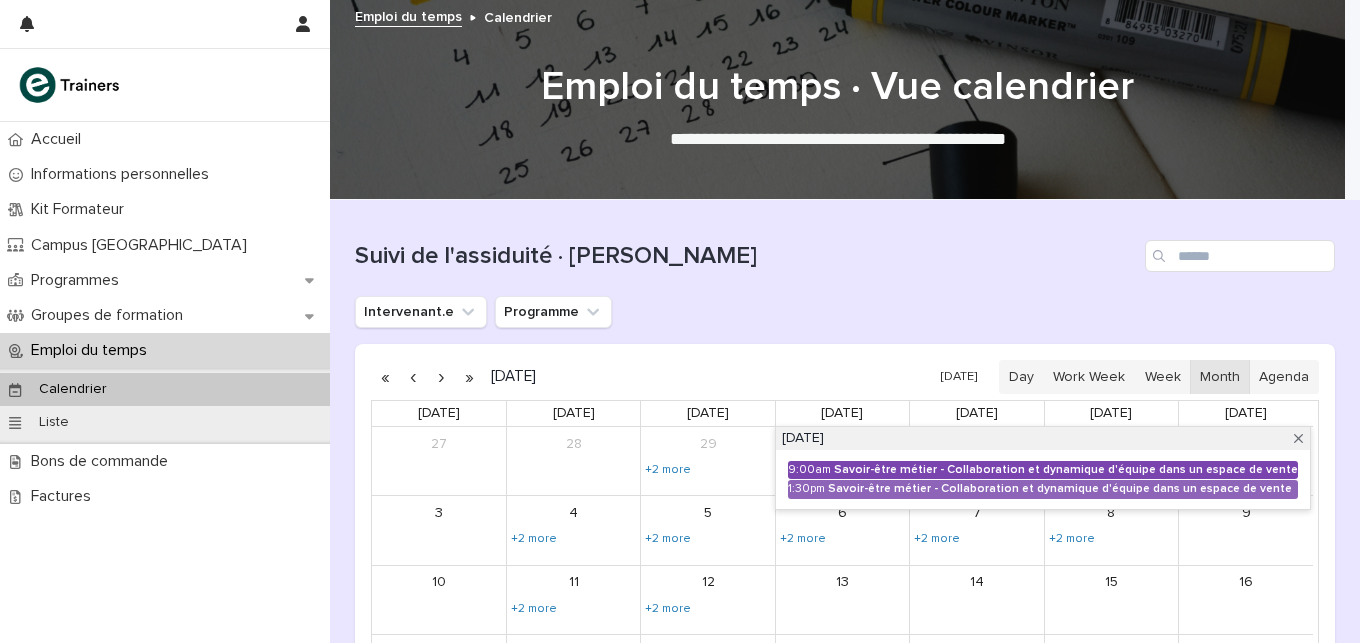 click on "9:00am" at bounding box center [809, 470] 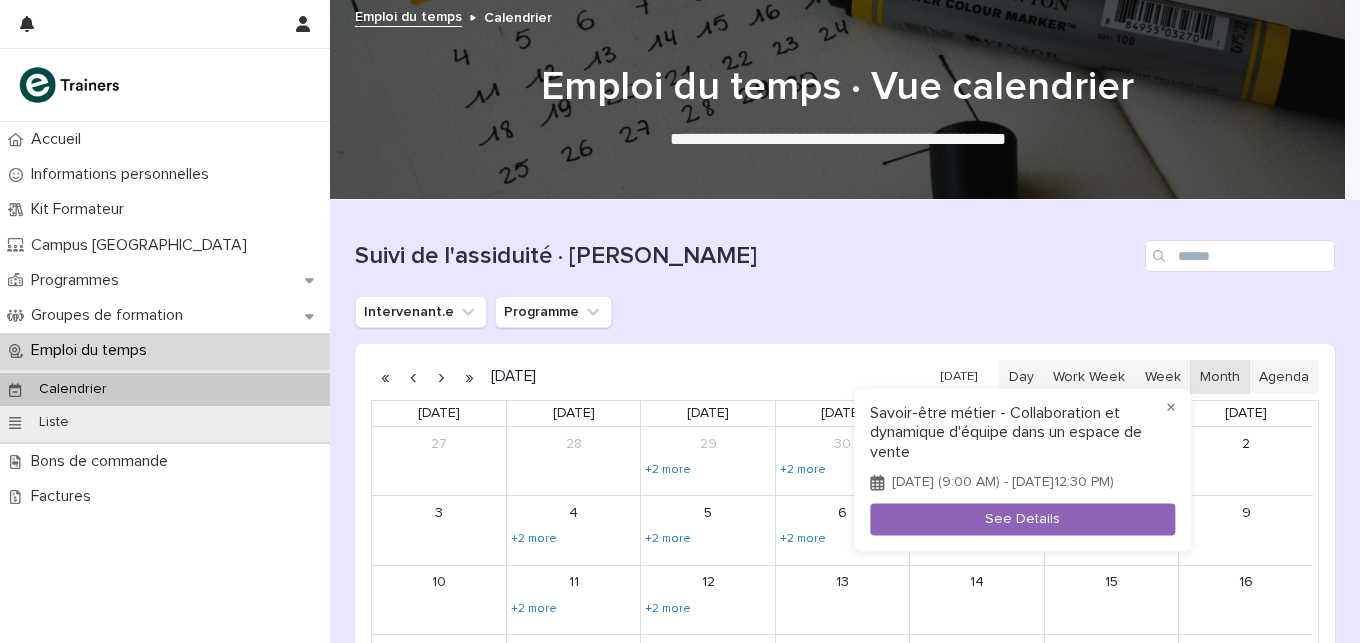 drag, startPoint x: 1356, startPoint y: 274, endPoint x: 1338, endPoint y: 332, distance: 60.728905 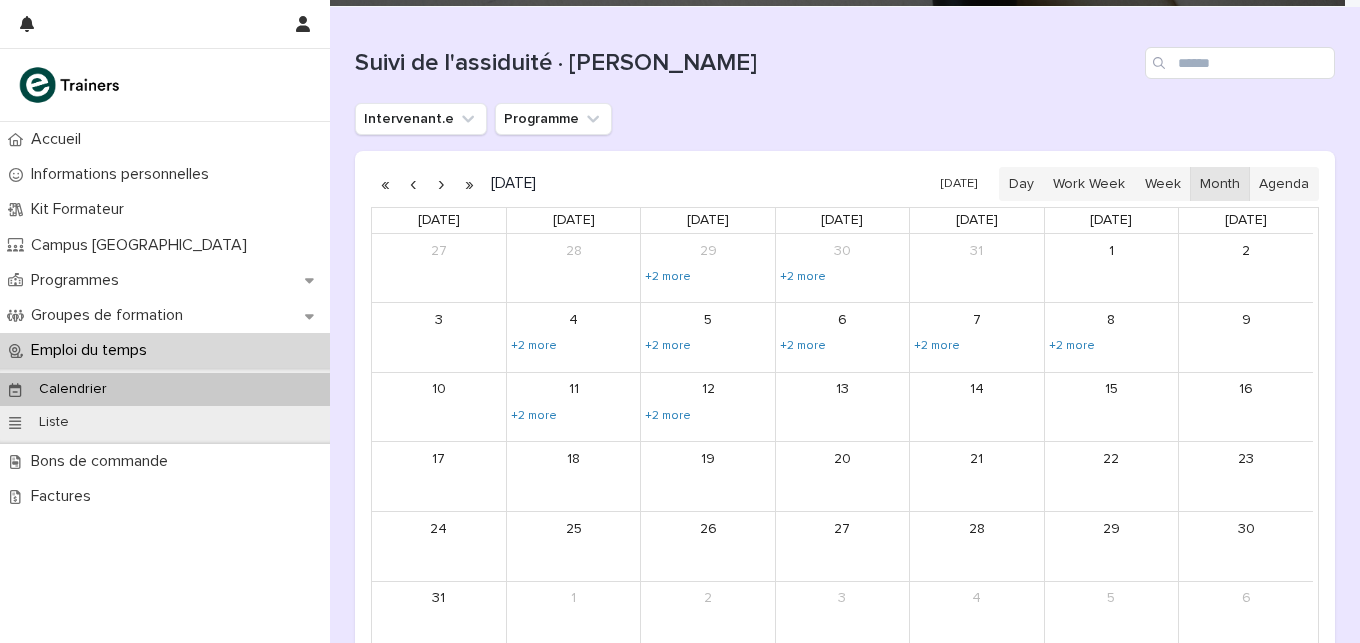 scroll, scrollTop: 202, scrollLeft: 0, axis: vertical 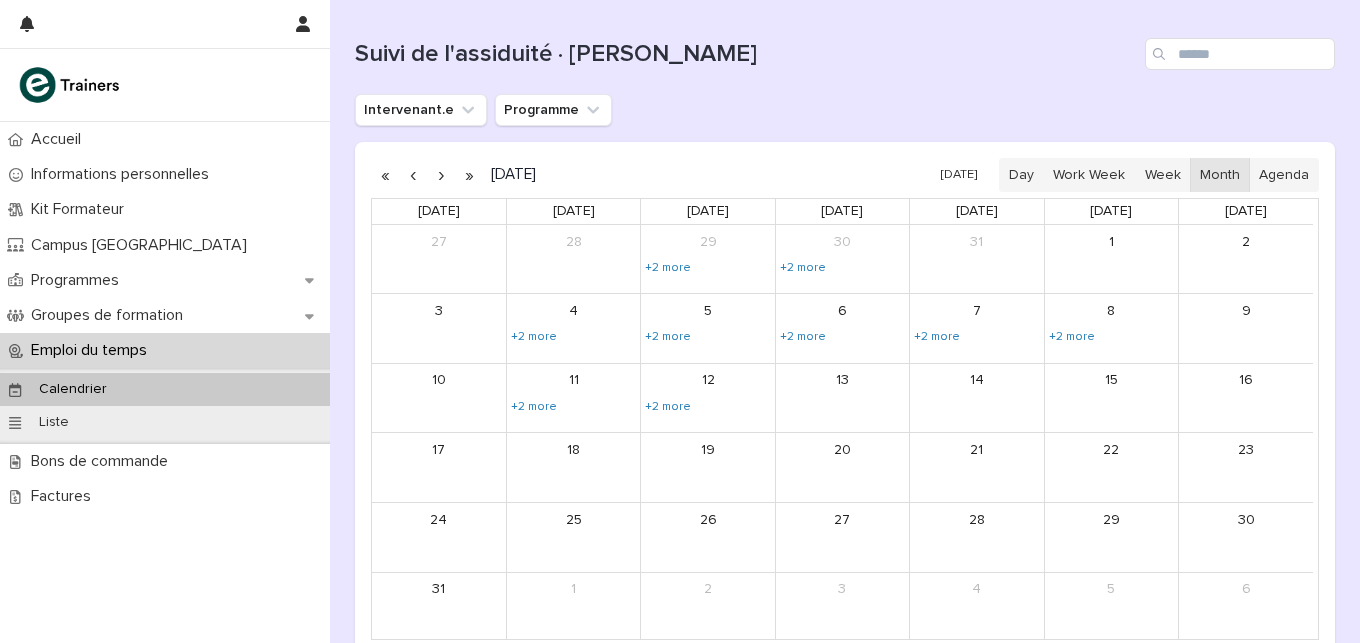 click on "+2 more" at bounding box center [573, 336] 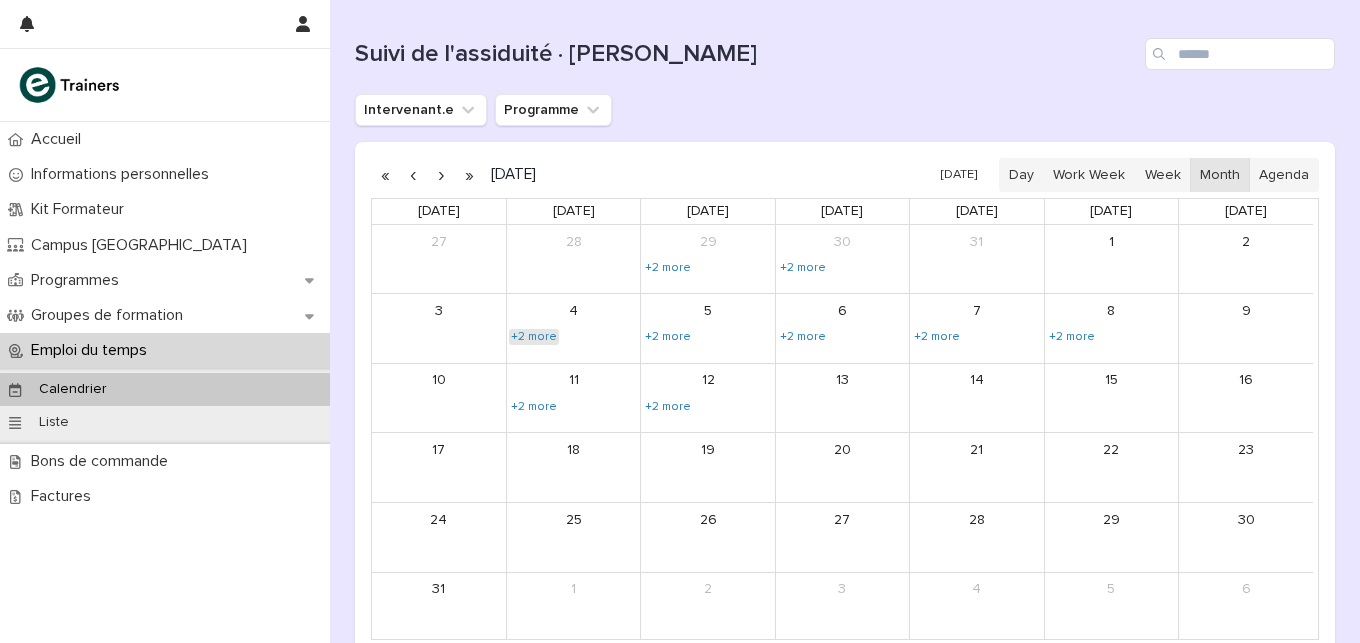 click on "+2 more" at bounding box center (534, 337) 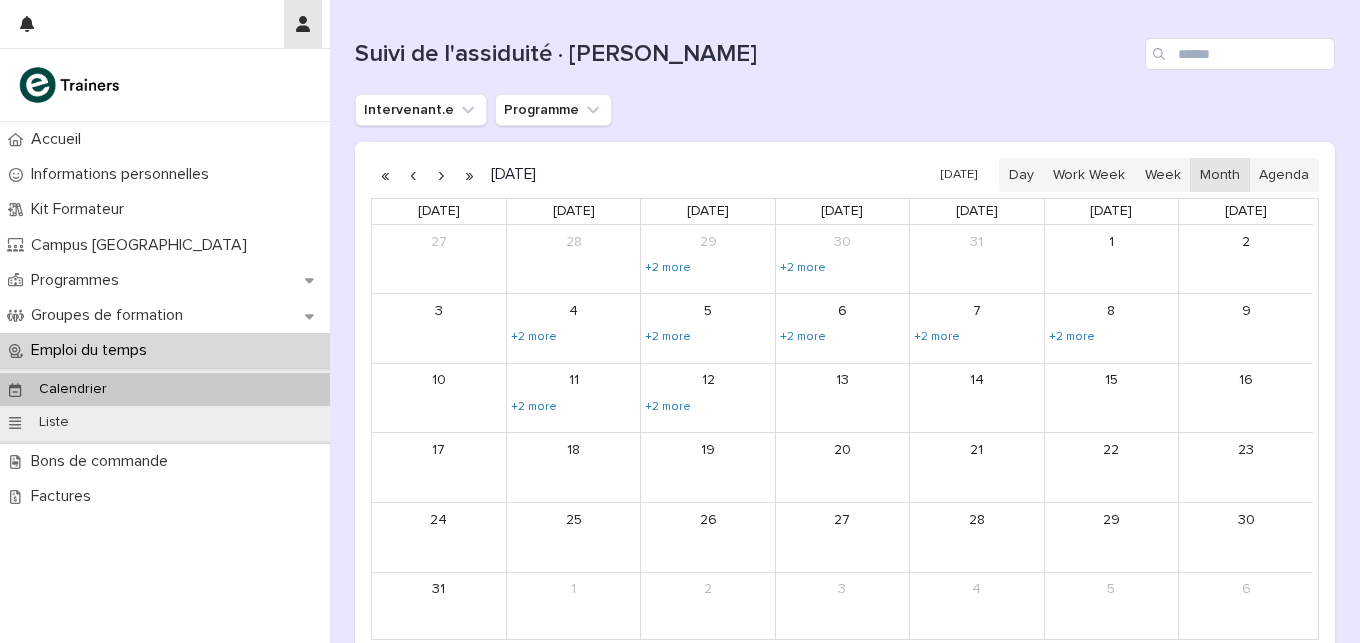 click 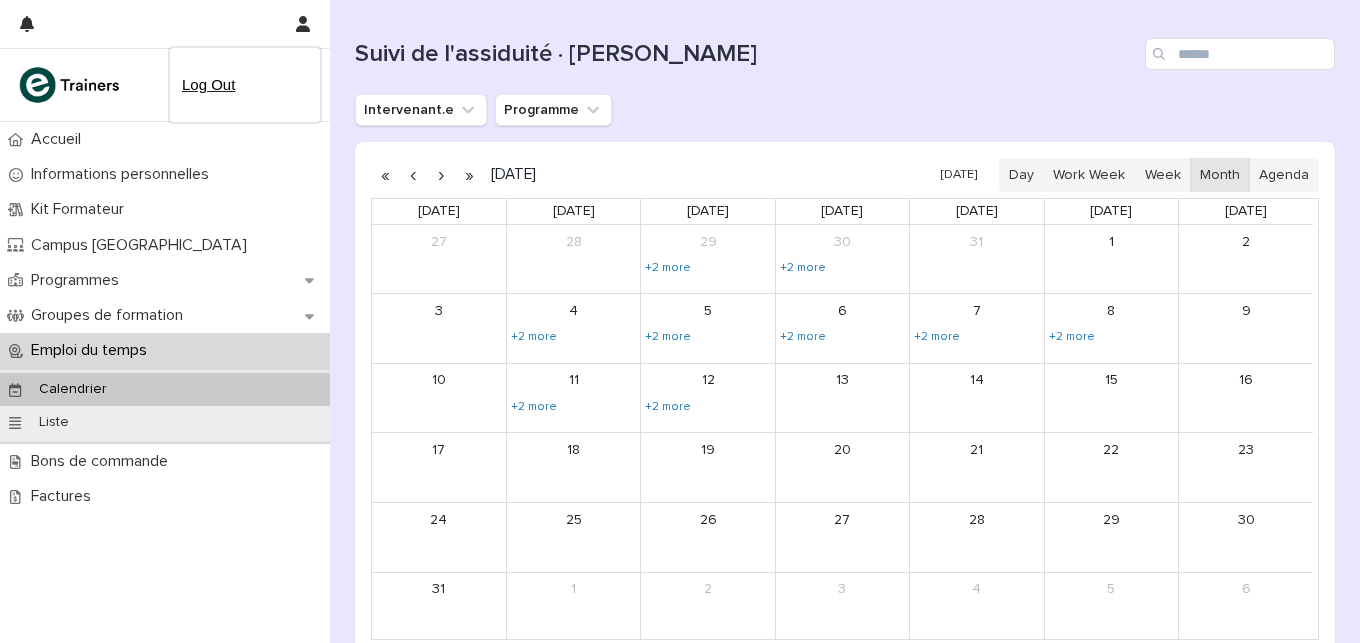 click on "Log Out" at bounding box center [245, 85] 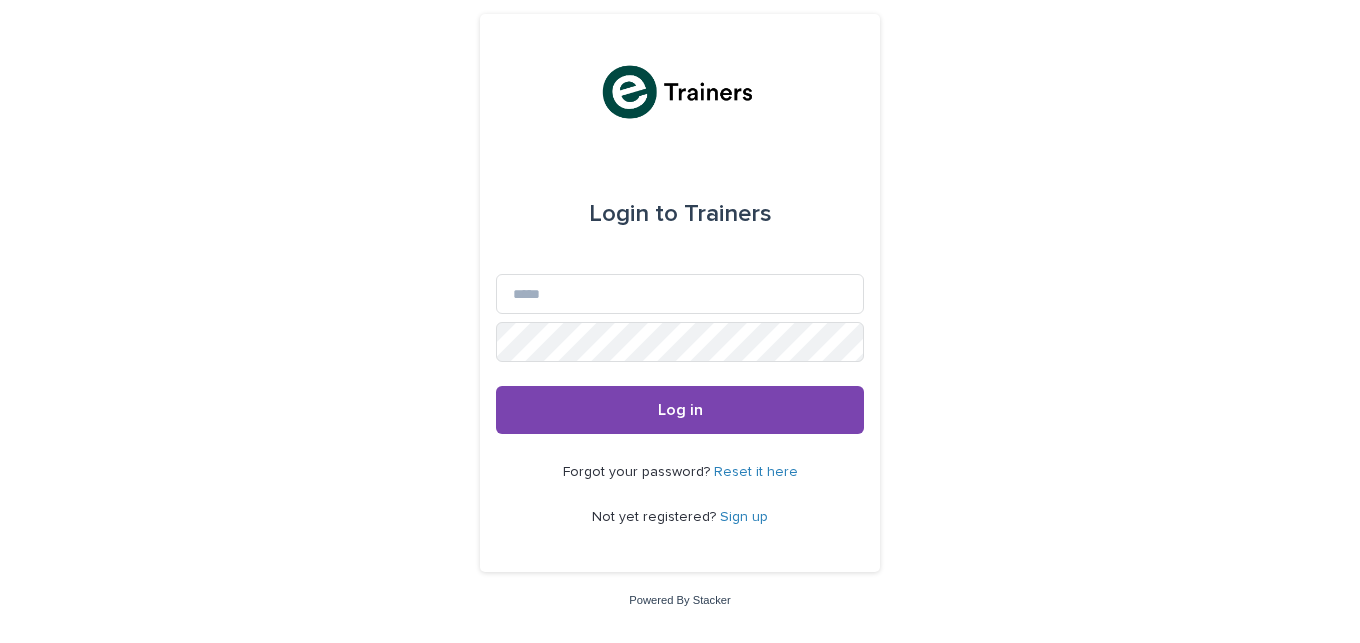 scroll, scrollTop: 0, scrollLeft: 0, axis: both 